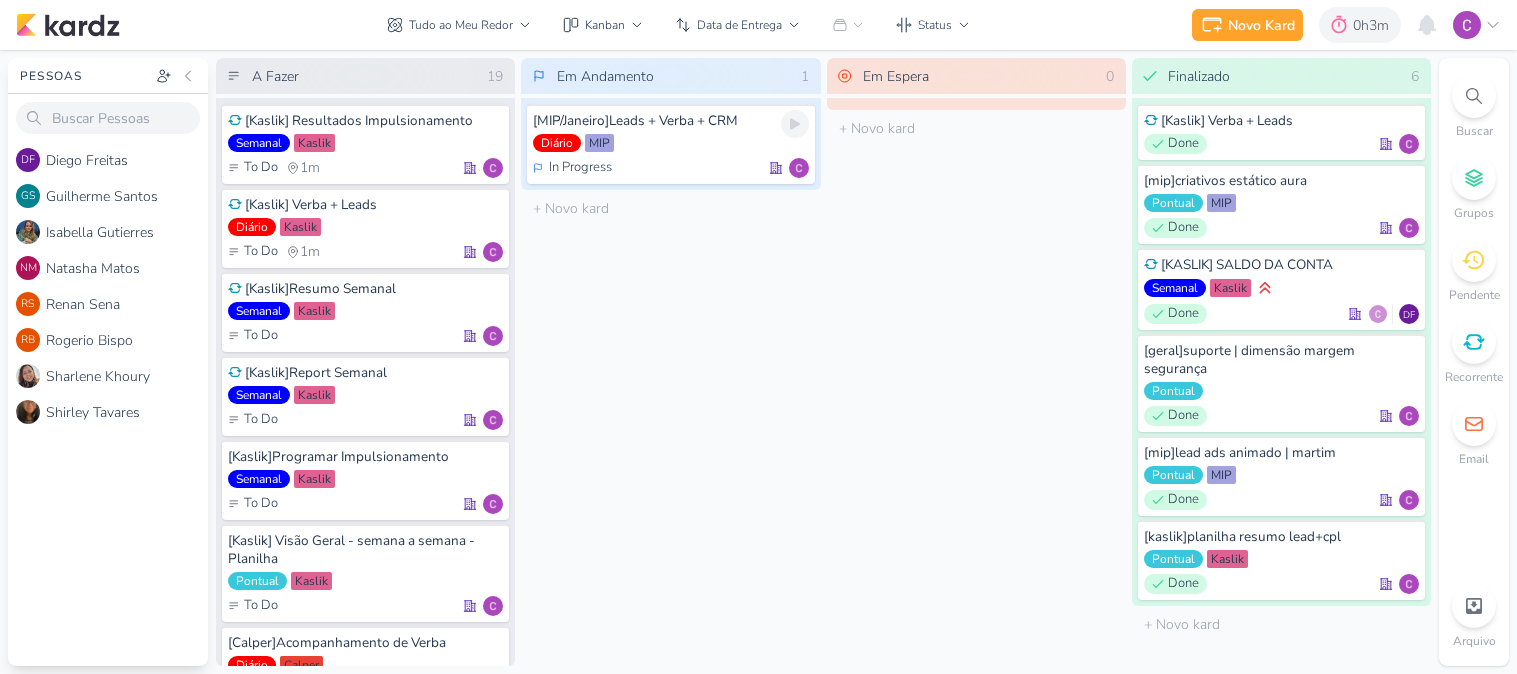 scroll, scrollTop: 0, scrollLeft: 0, axis: both 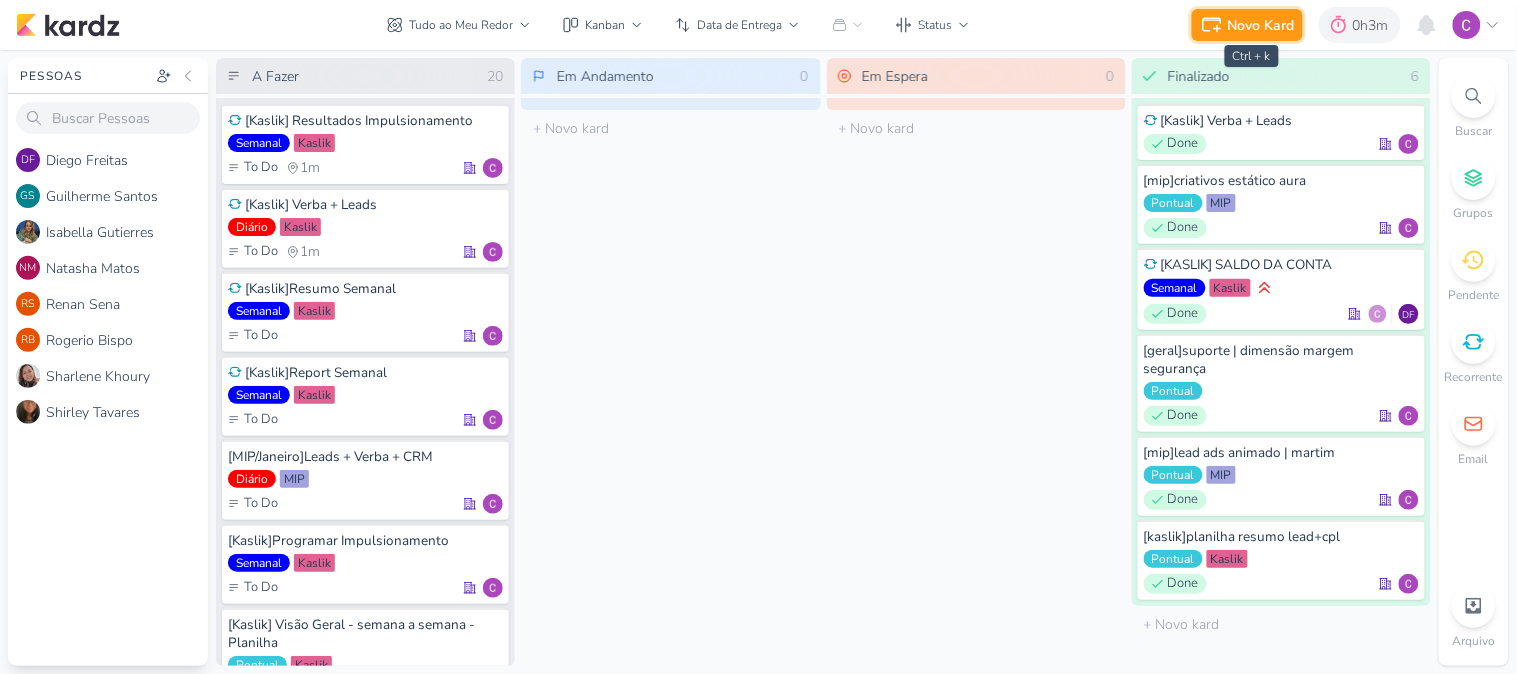 click on "Novo Kard" at bounding box center (1261, 25) 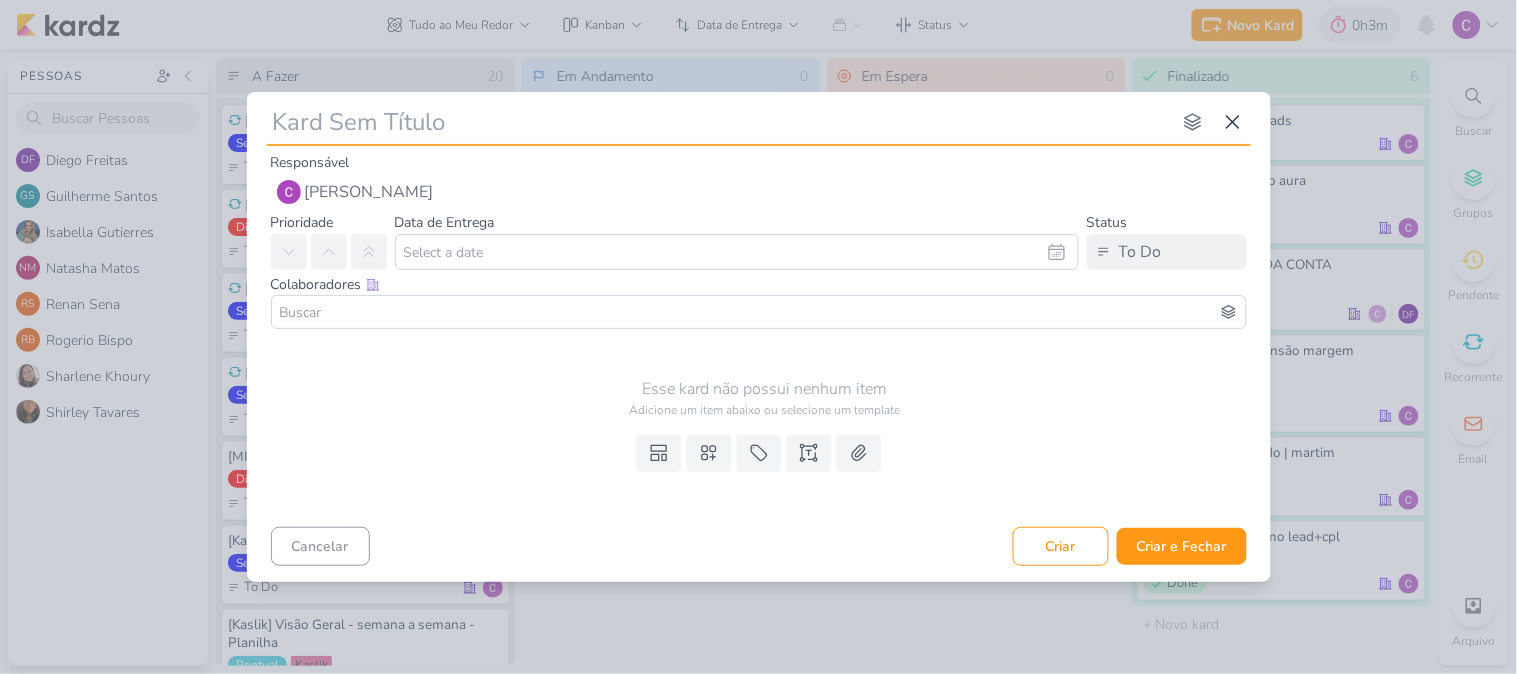 type on "[" 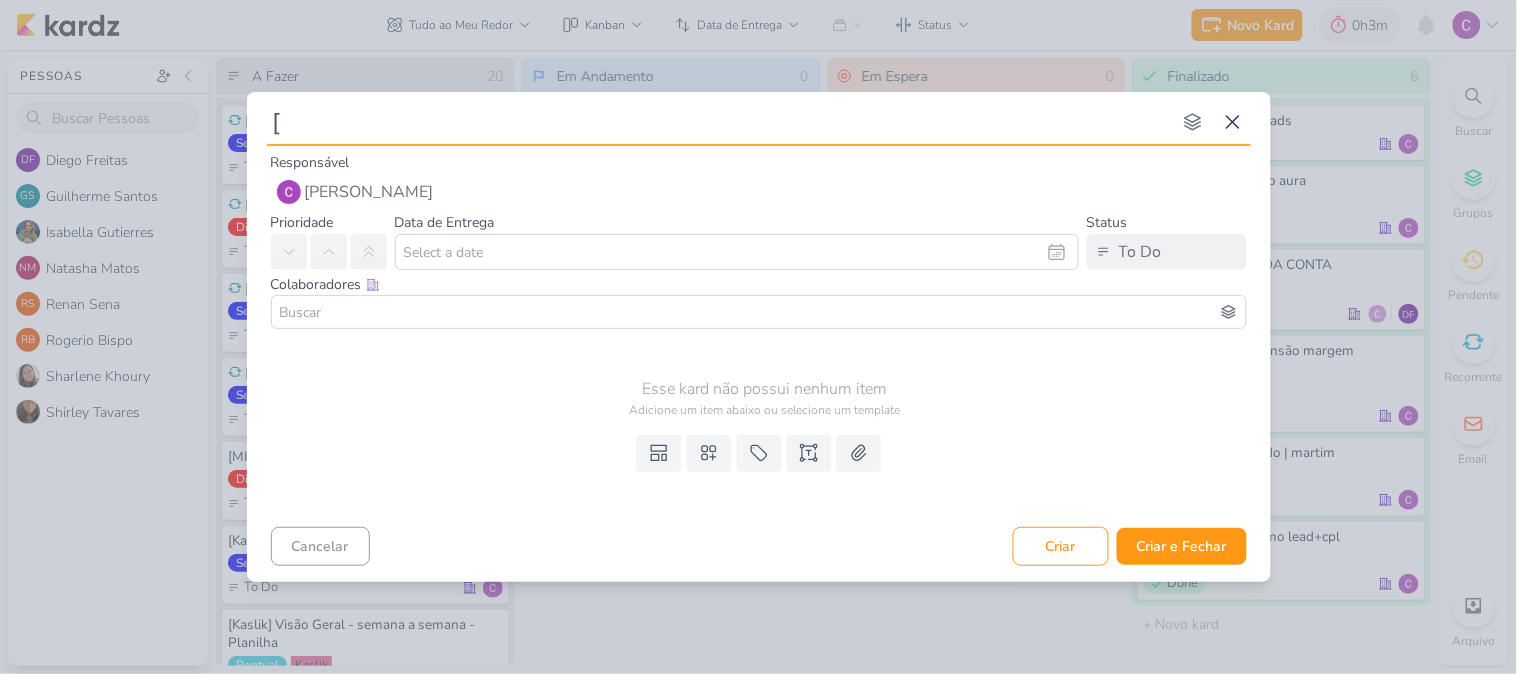 type 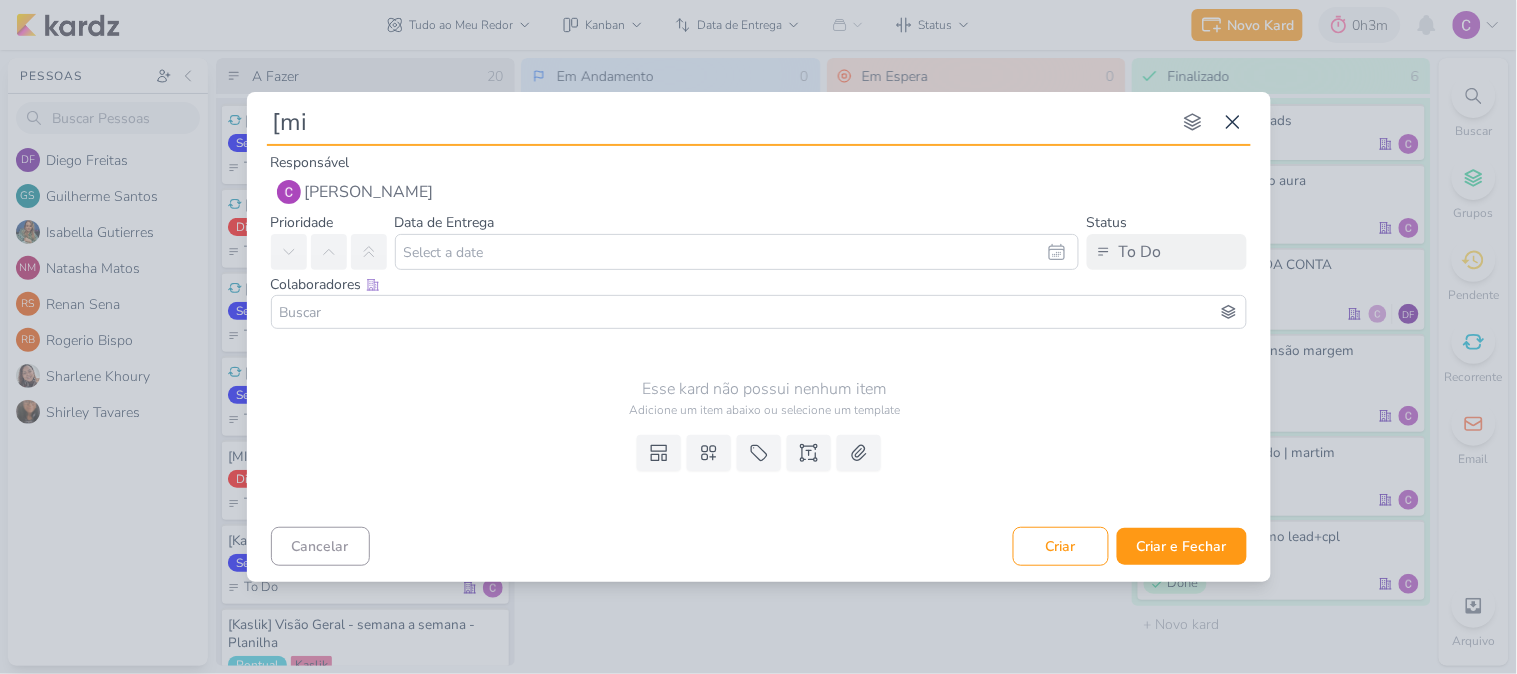 type on "[mip" 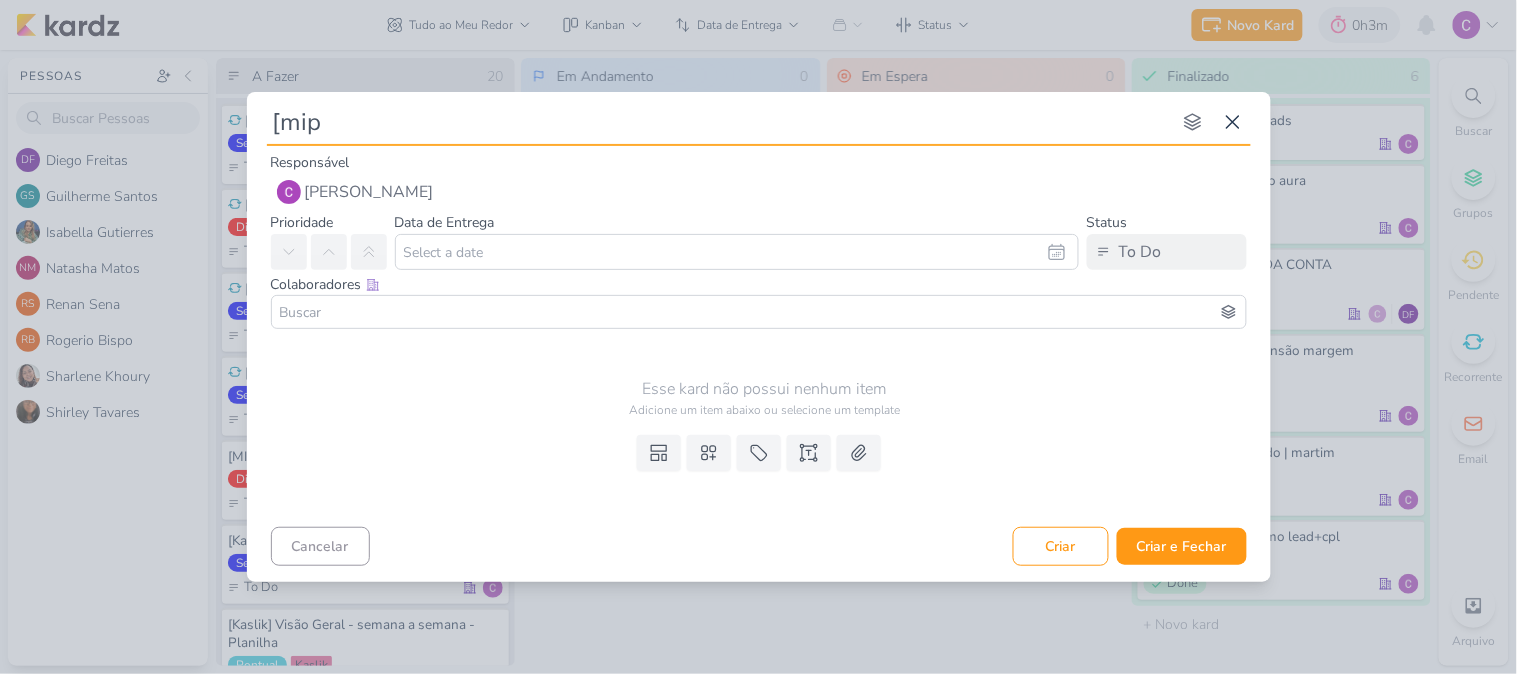 type 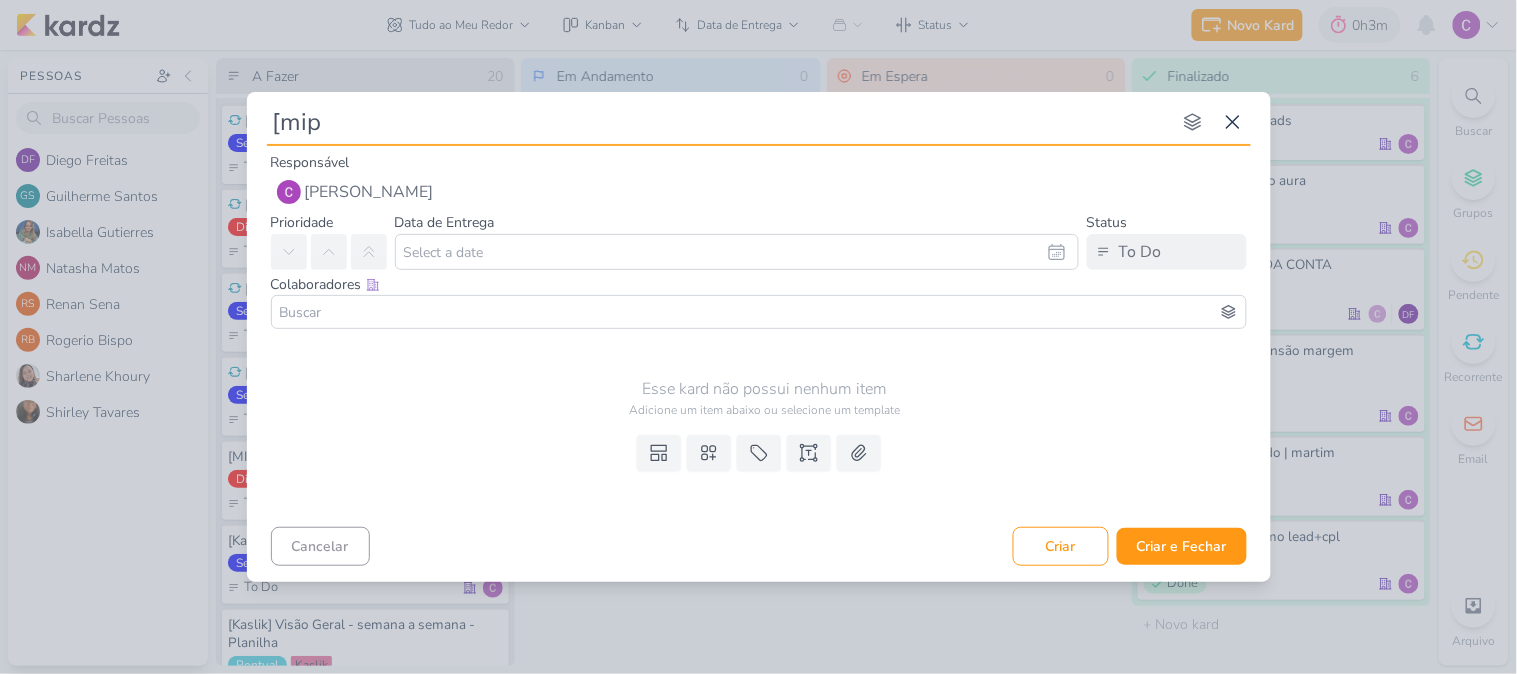 type on "[mip]" 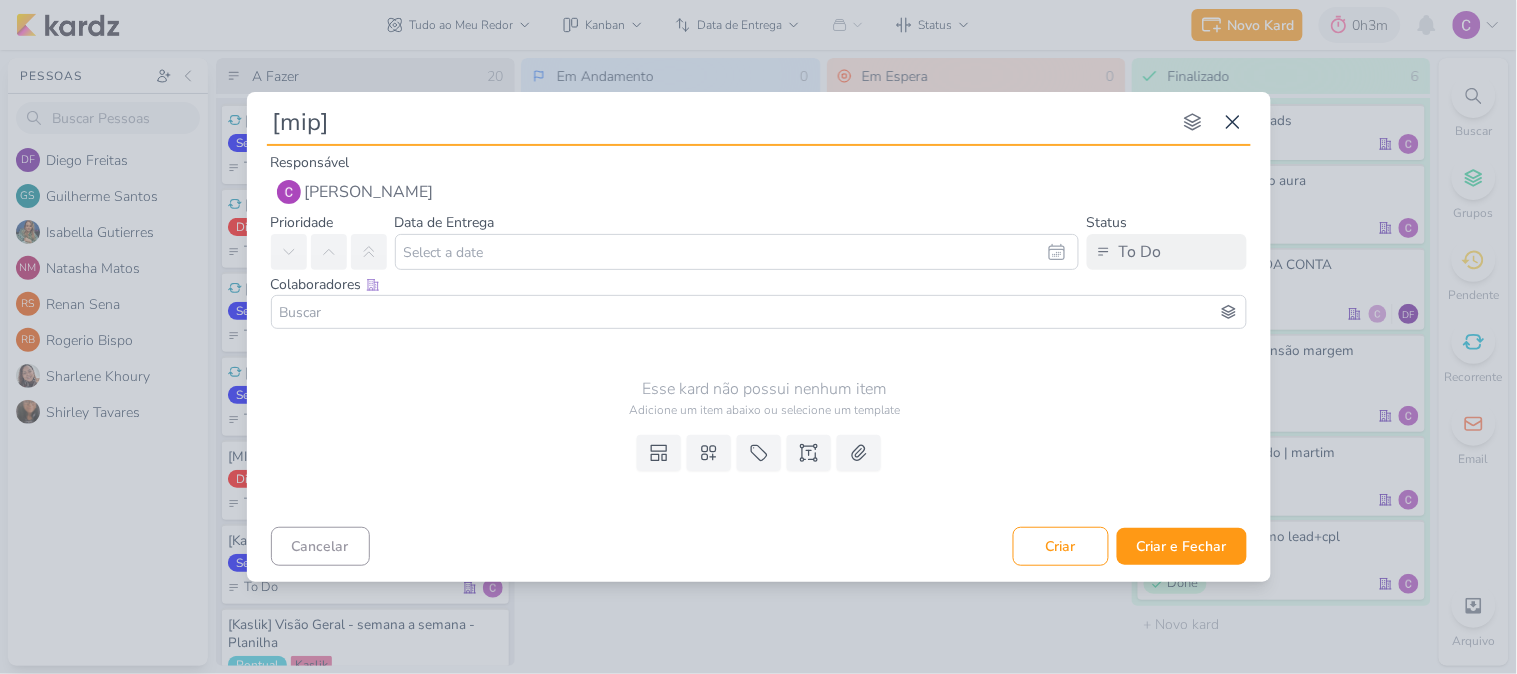 type 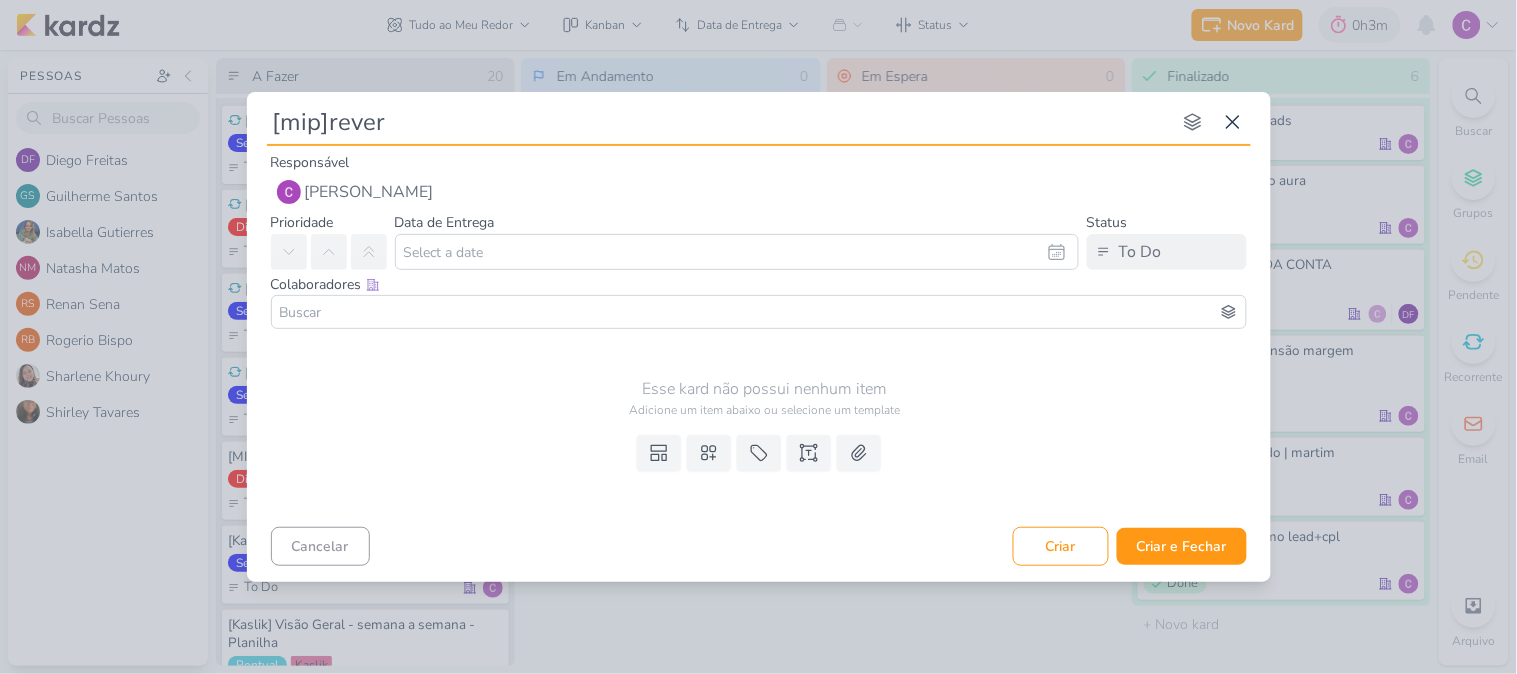 type on "[mip]revere" 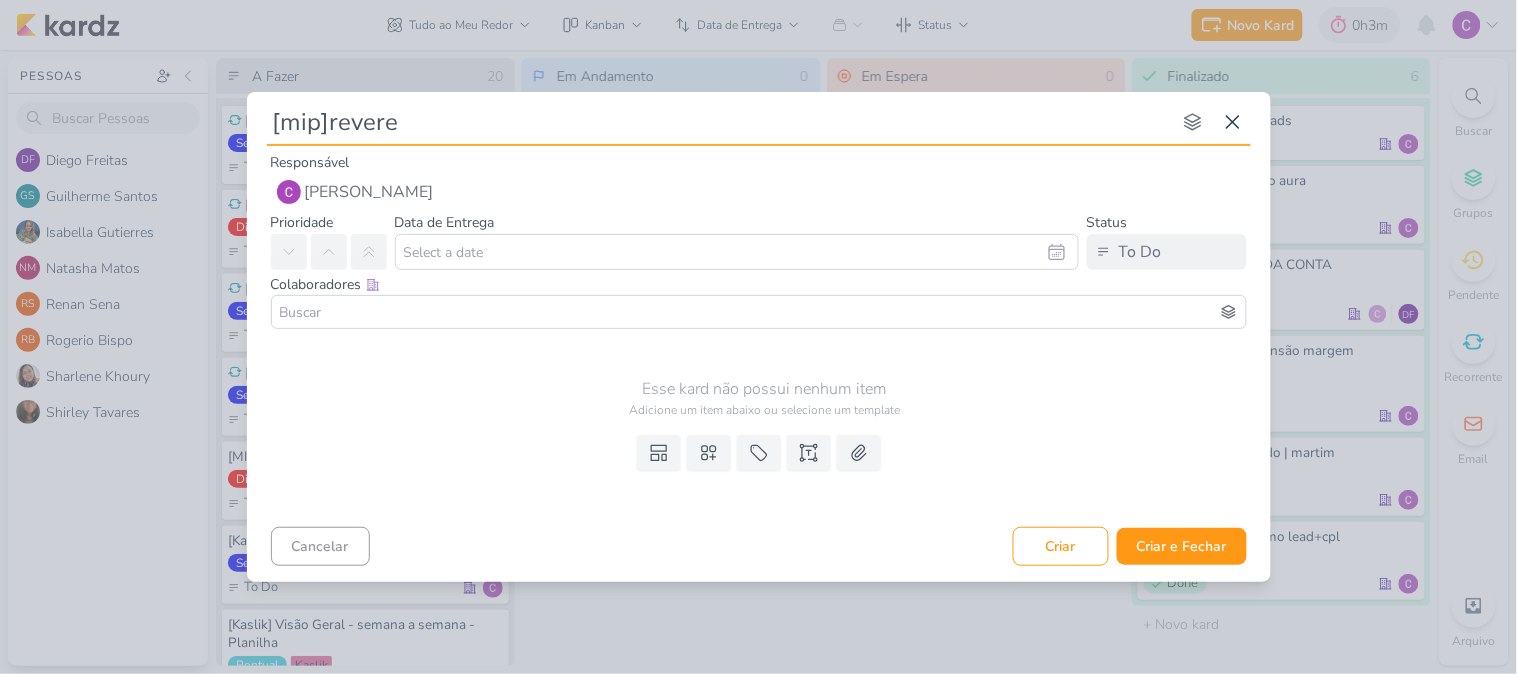 type 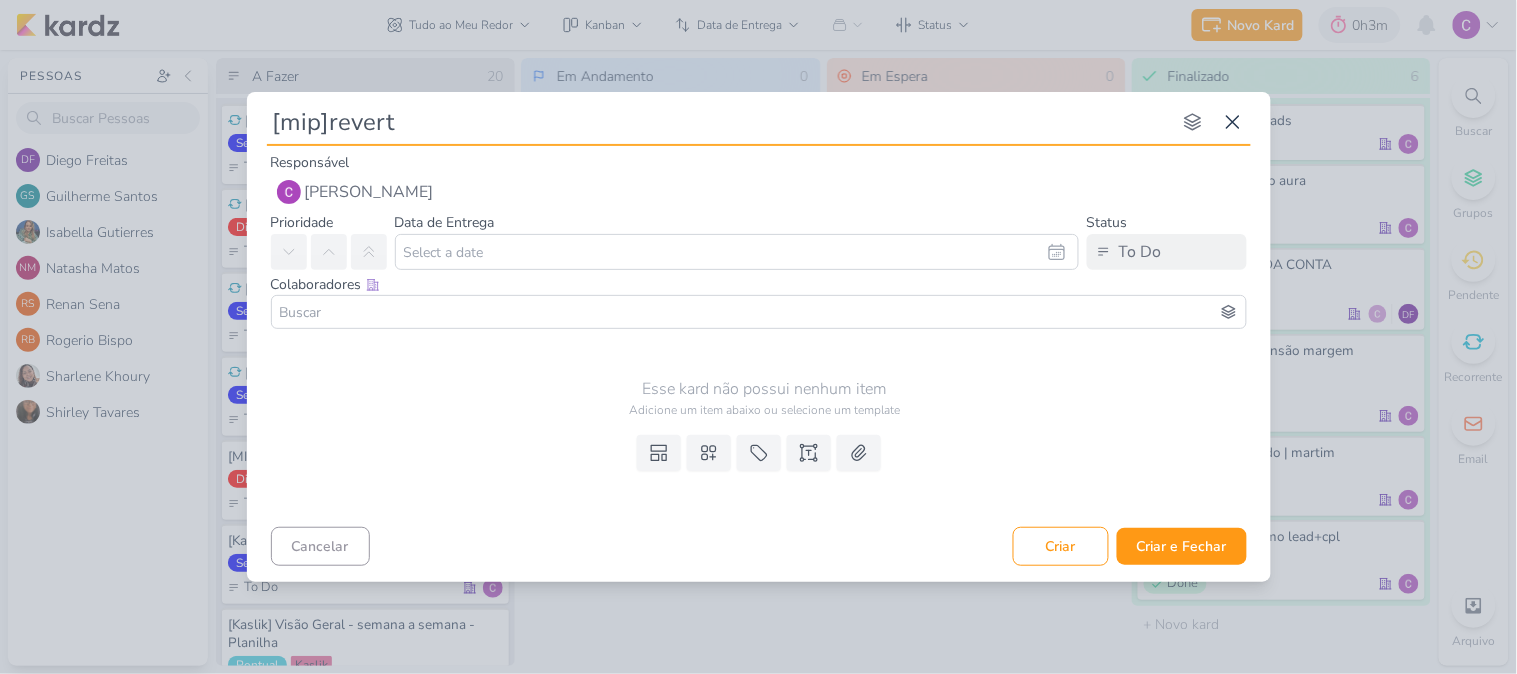 type on "[mip]reverte" 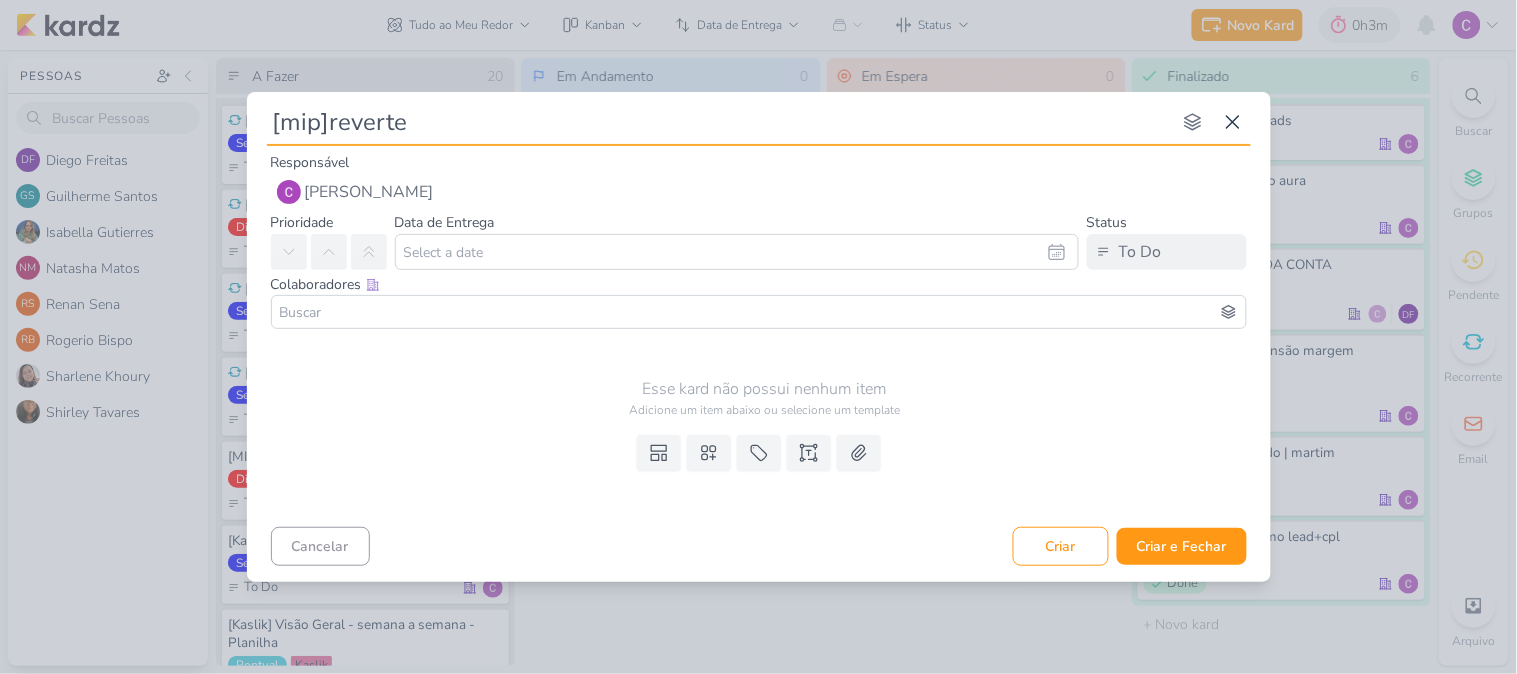 type 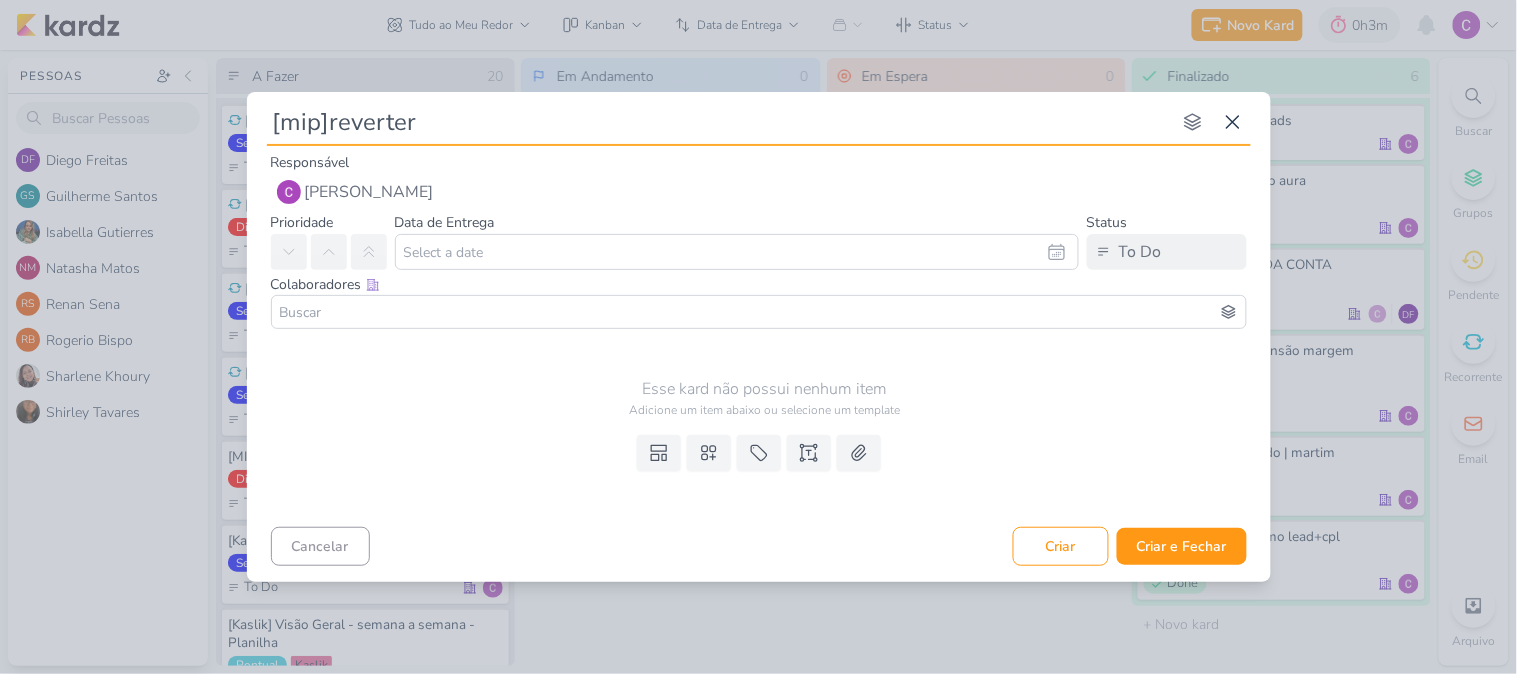 type on "[mip]reverter" 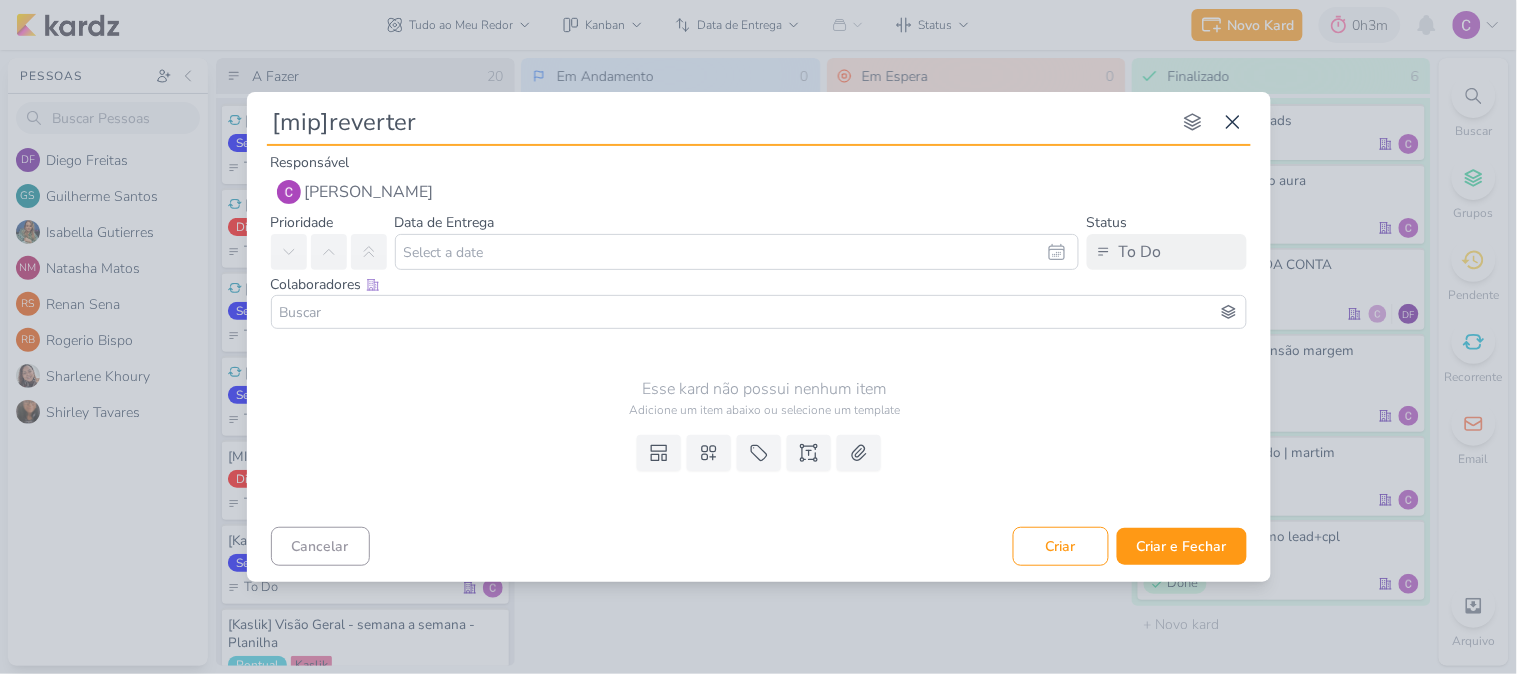 type on "[mip]reverter o" 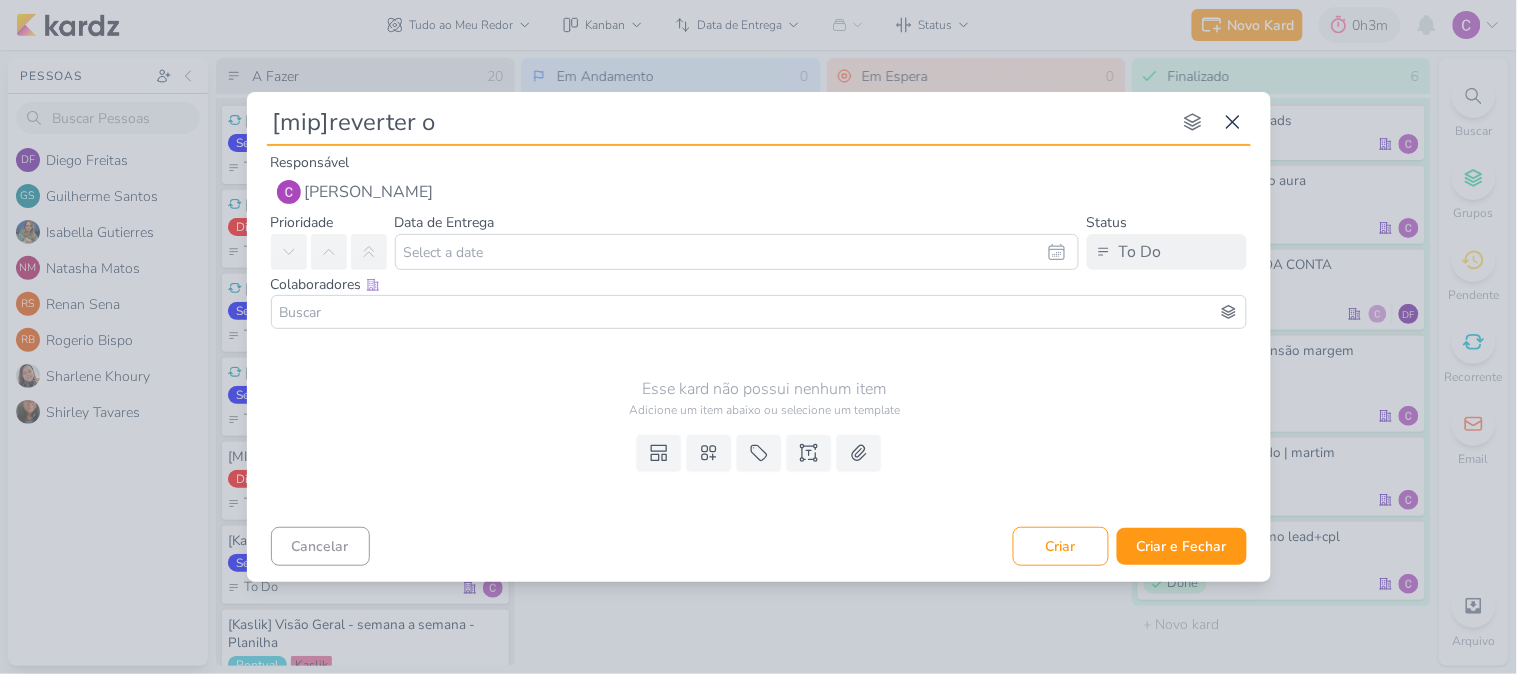 type 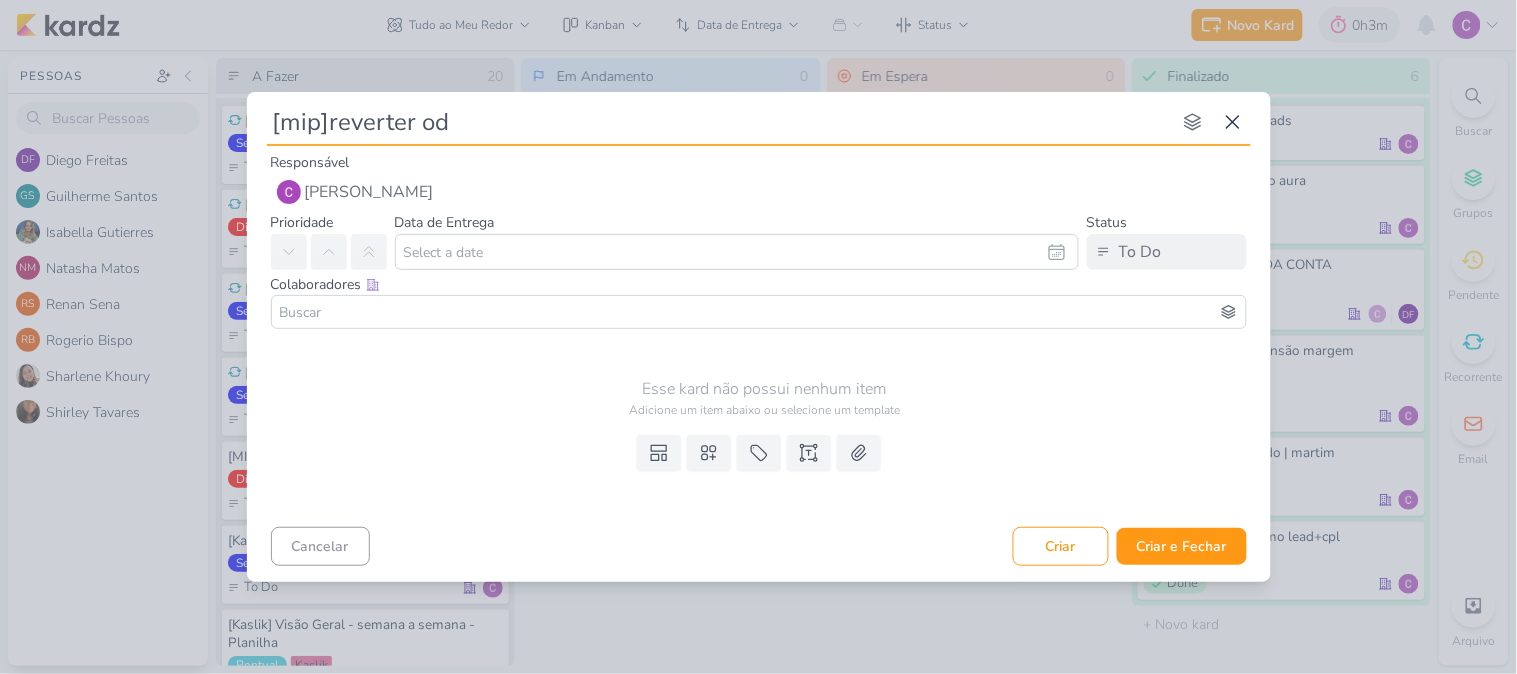 type on "[mip]reverter od n" 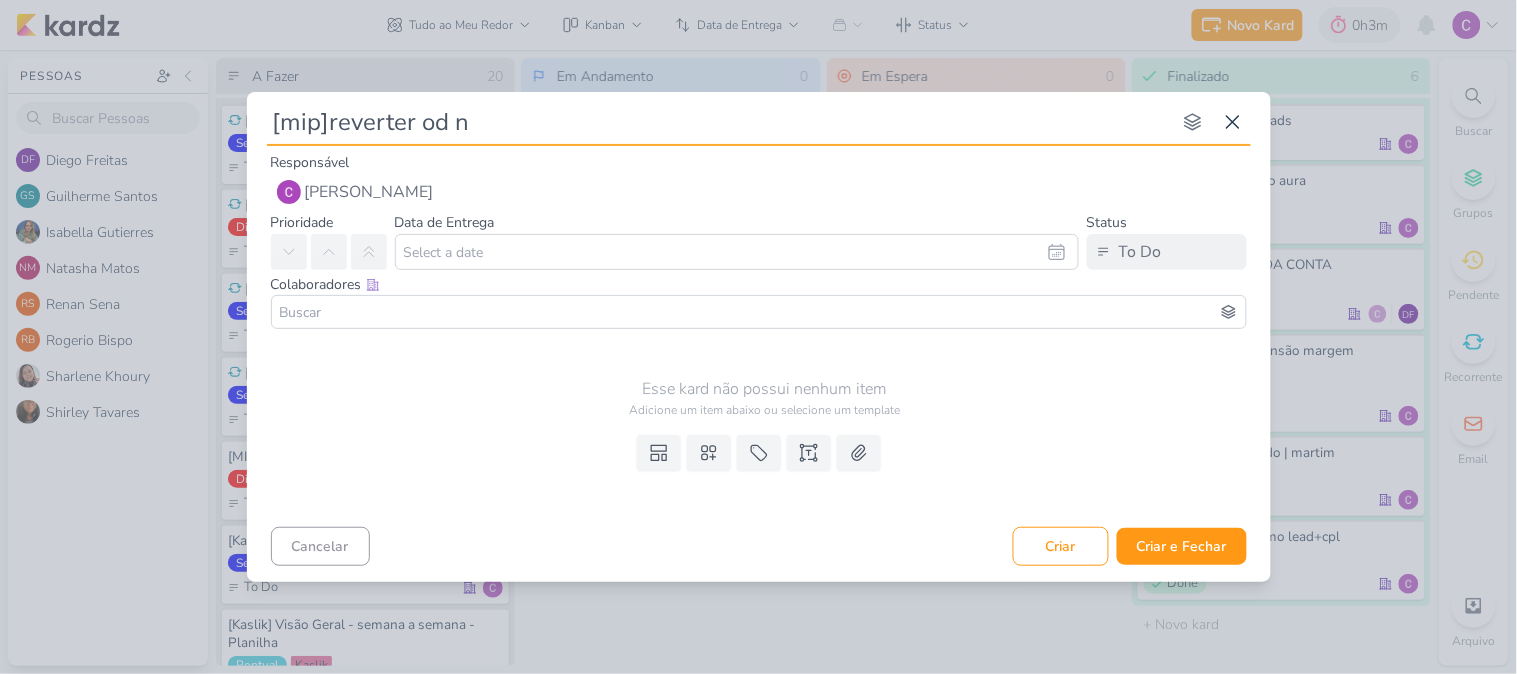 type 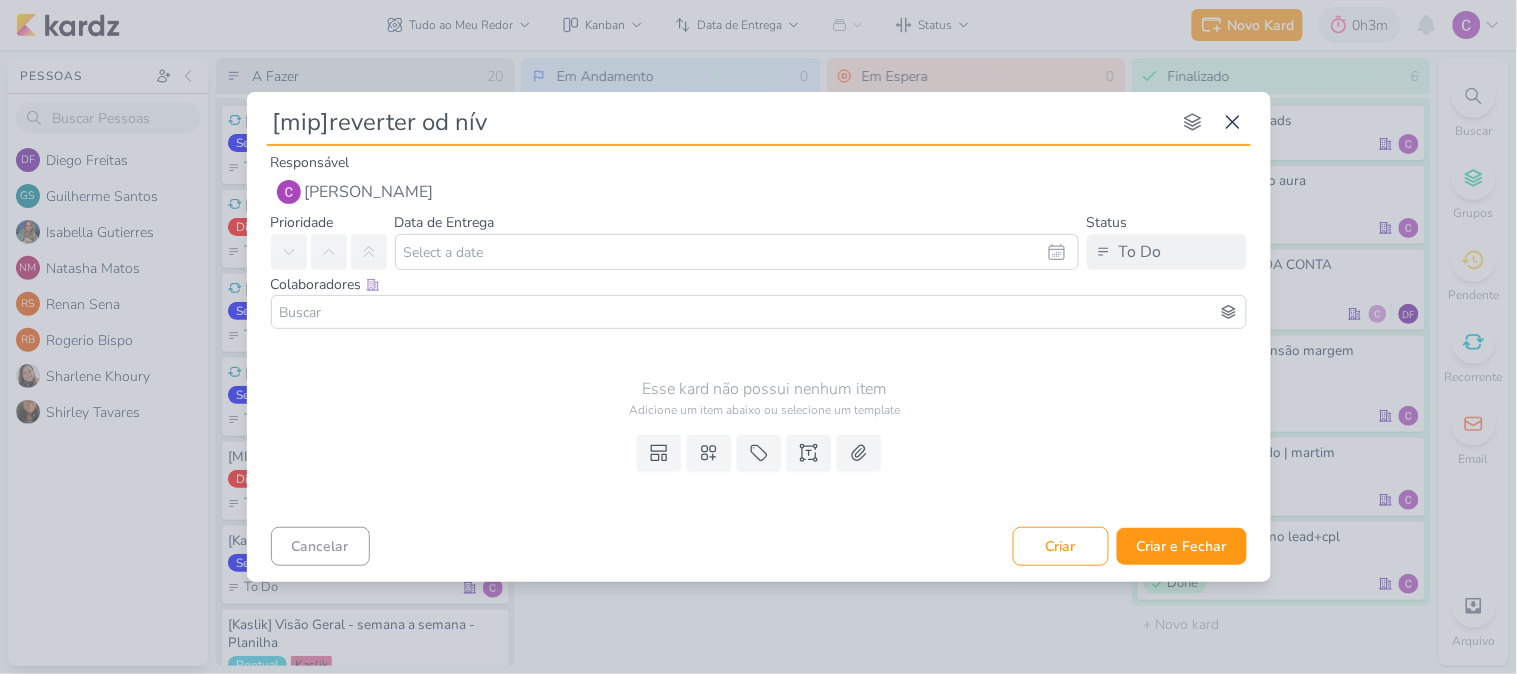 type on "[mip]reverter od níve" 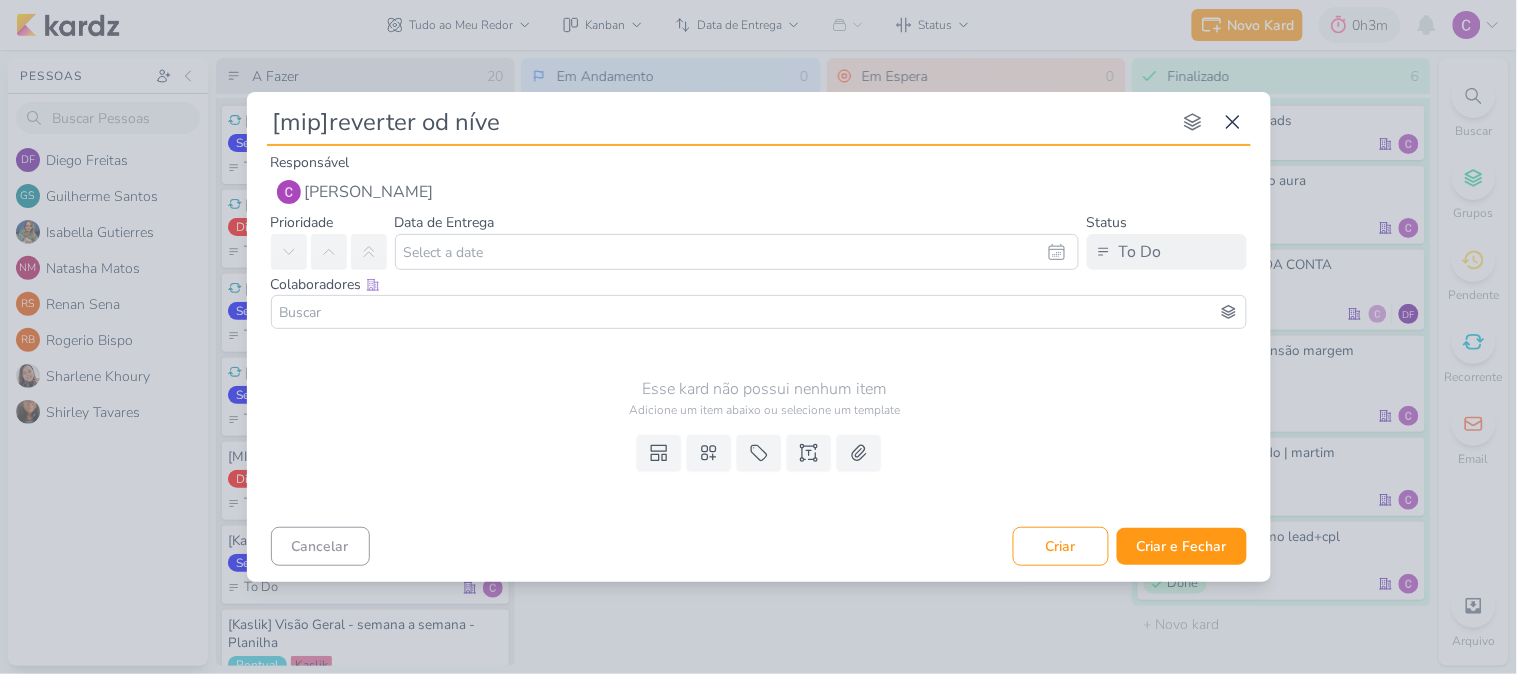 type 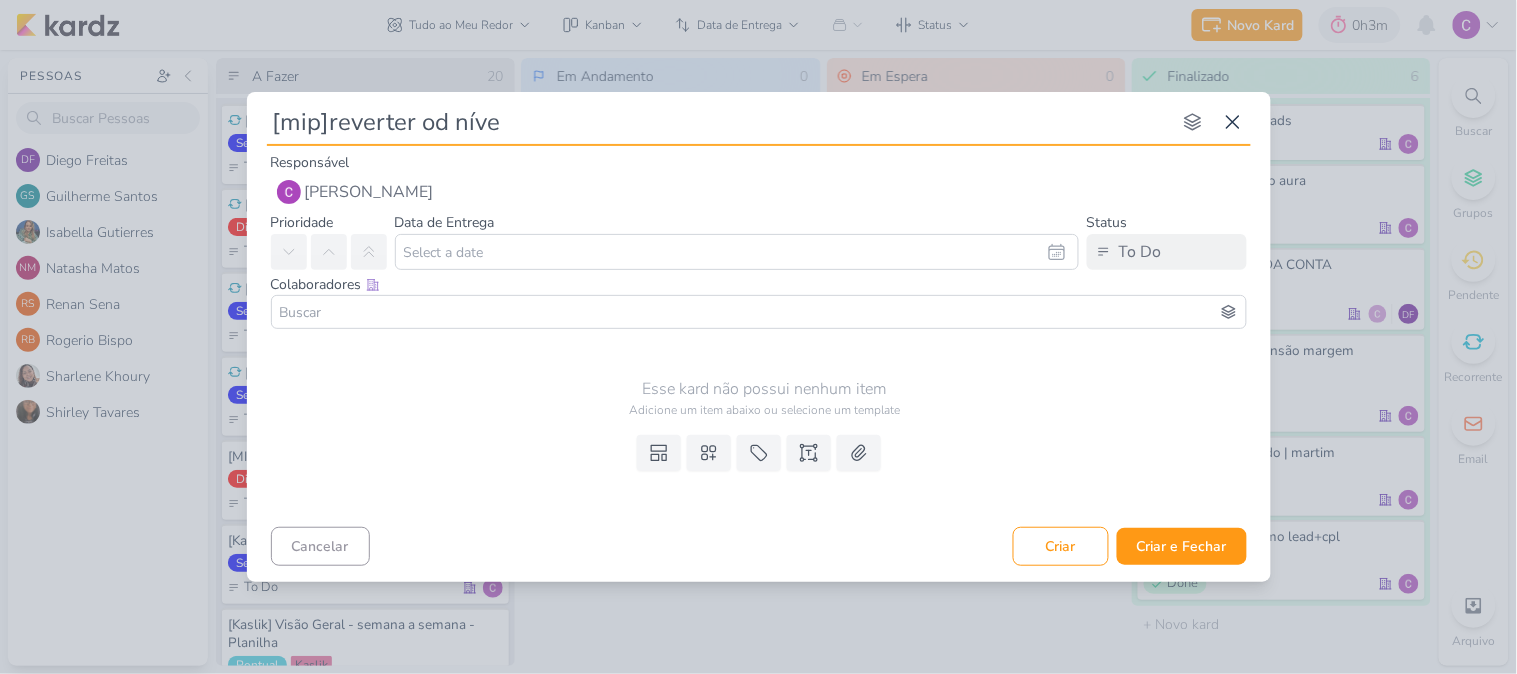type on "[mip]reverter od nível" 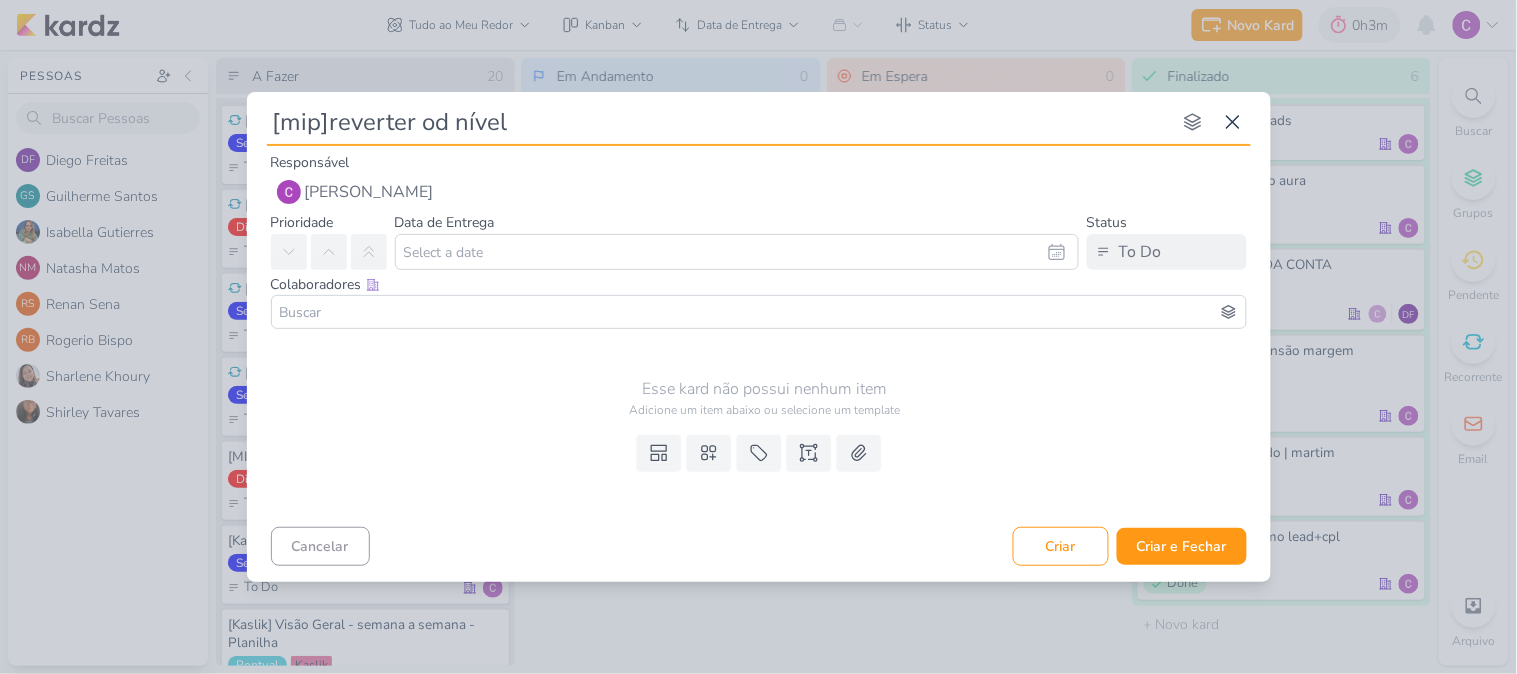 type 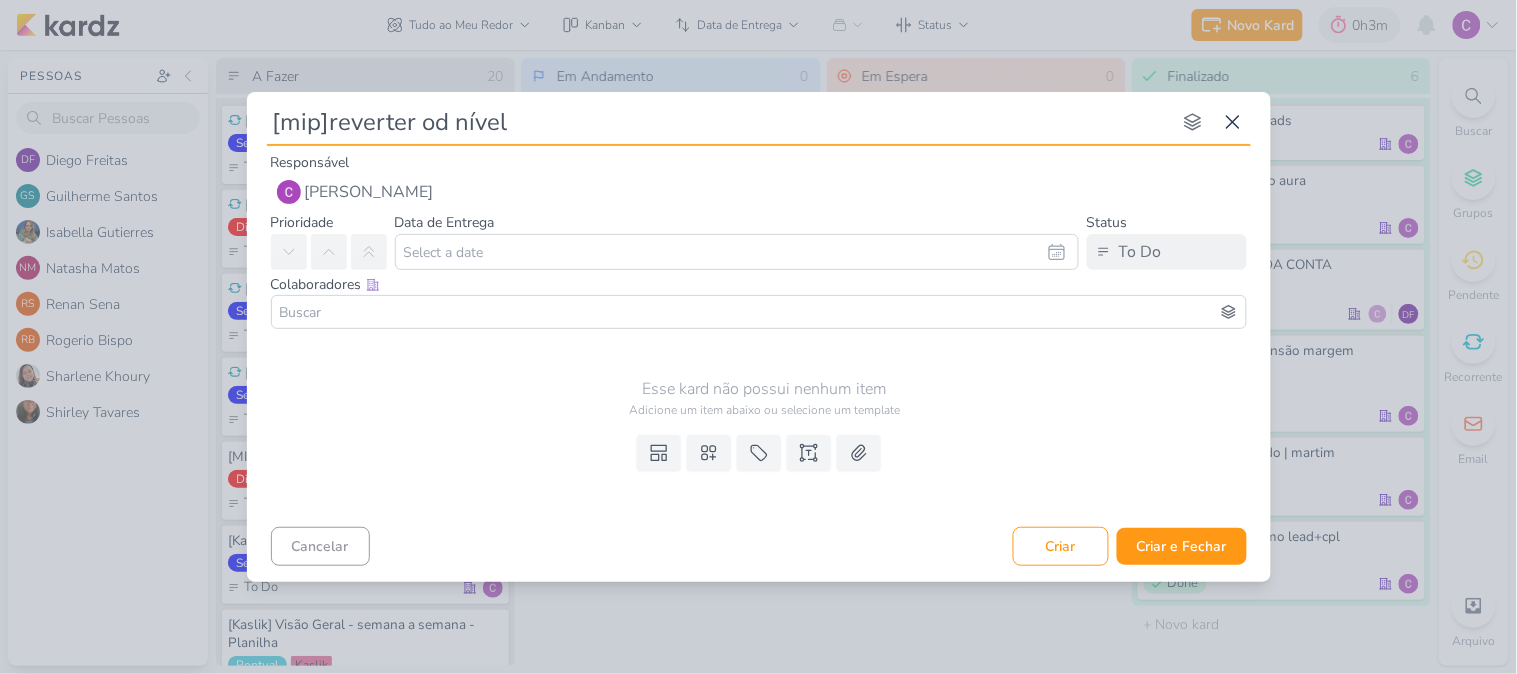 type on "[mip]reverter od nível c" 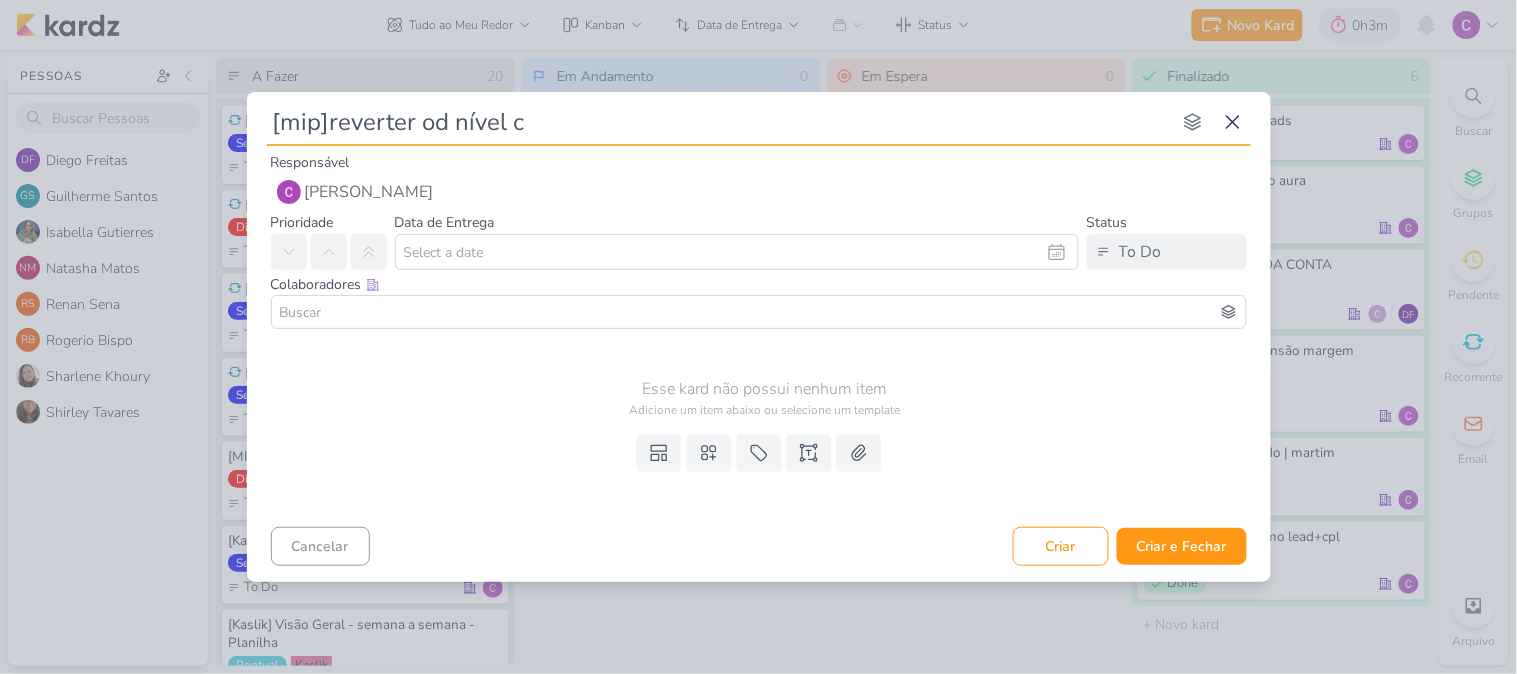 type 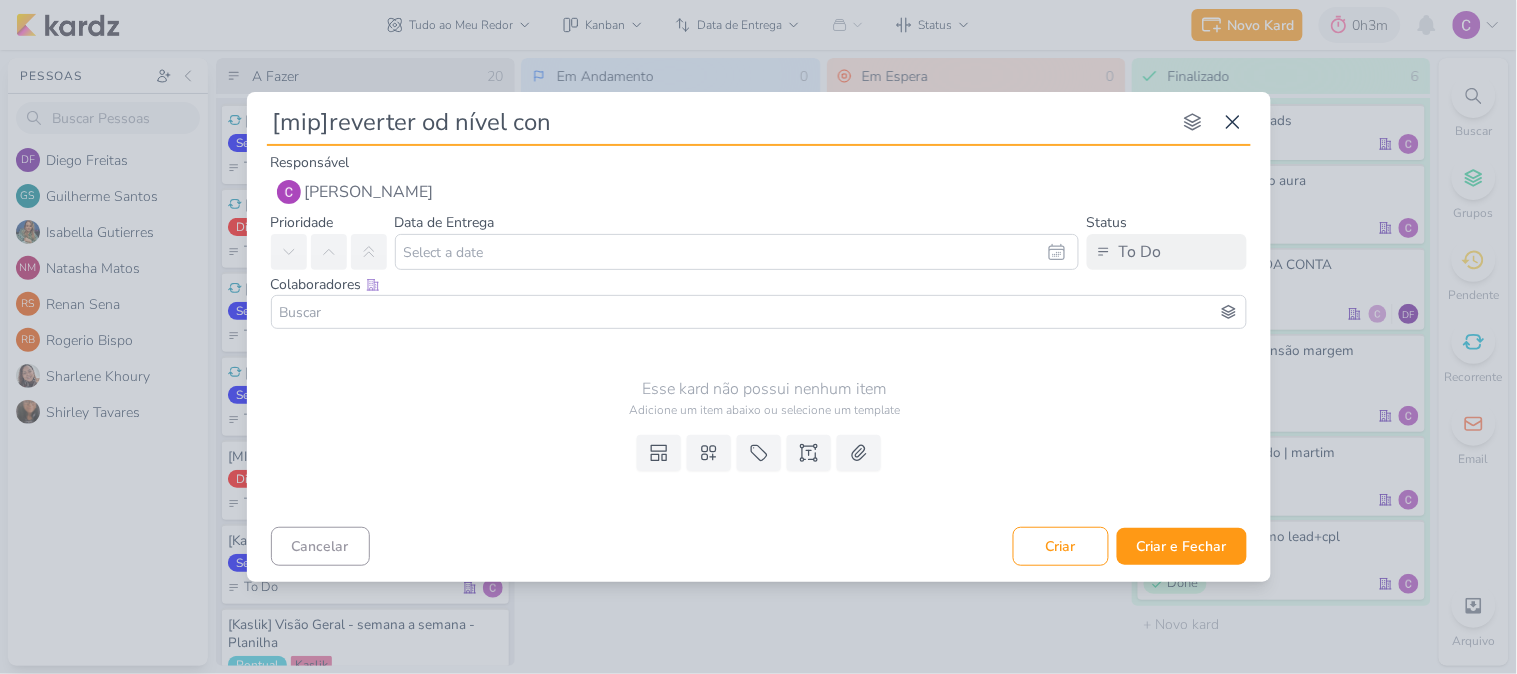 type on "[mip]reverter od nível conj" 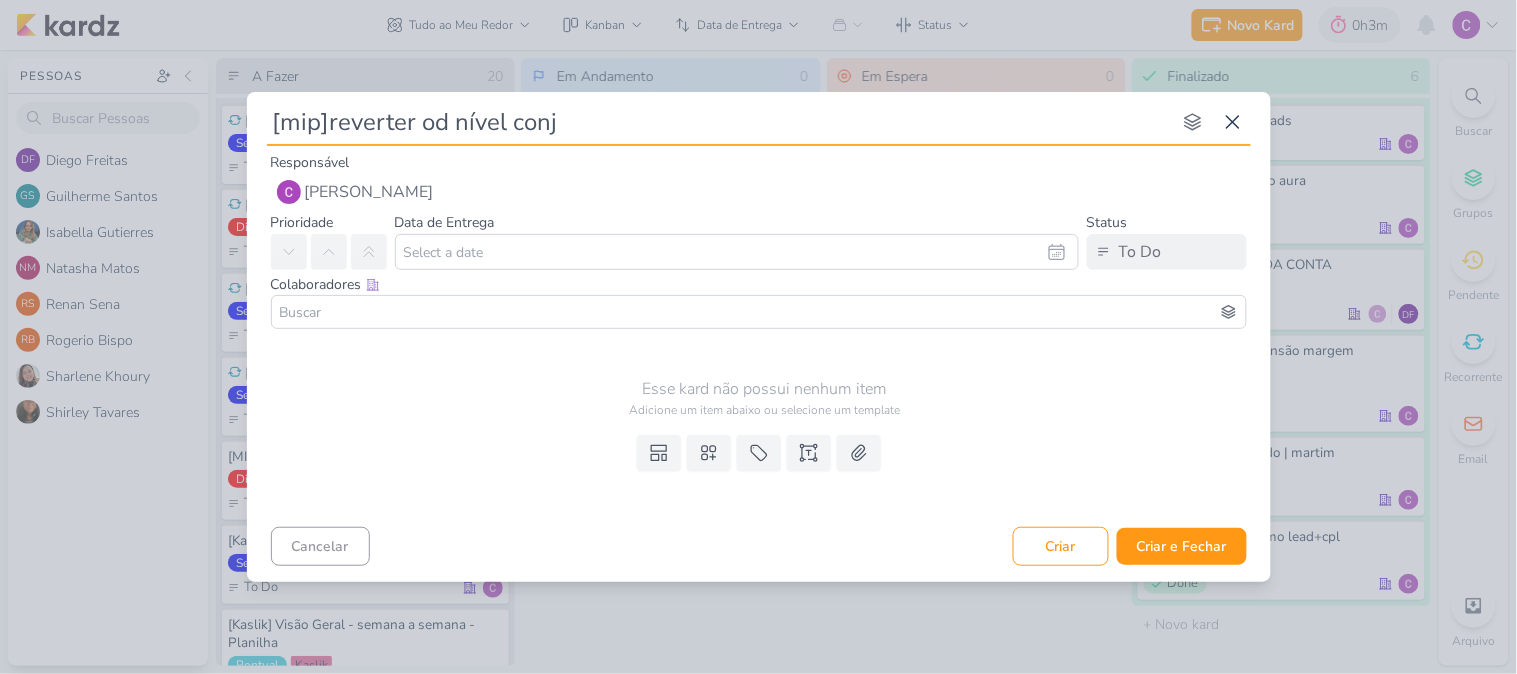 type 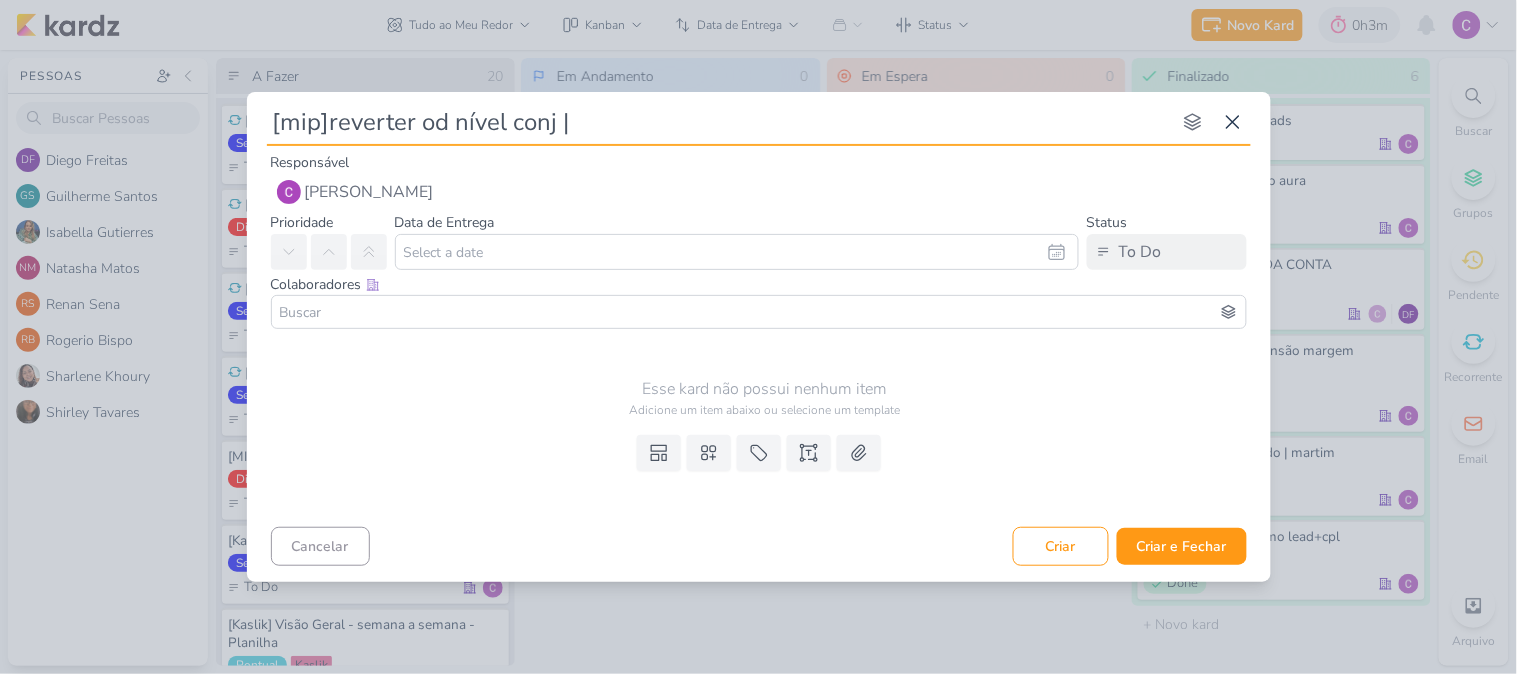 type 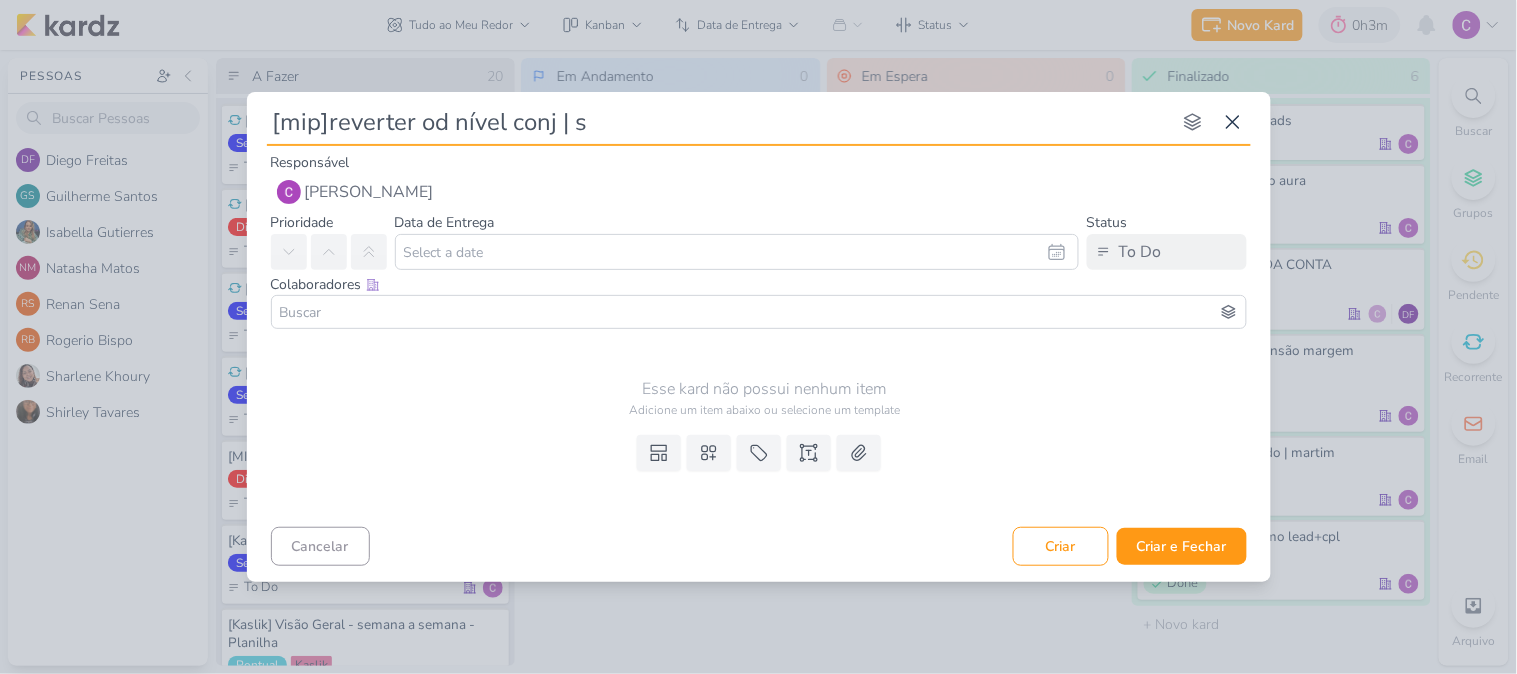type 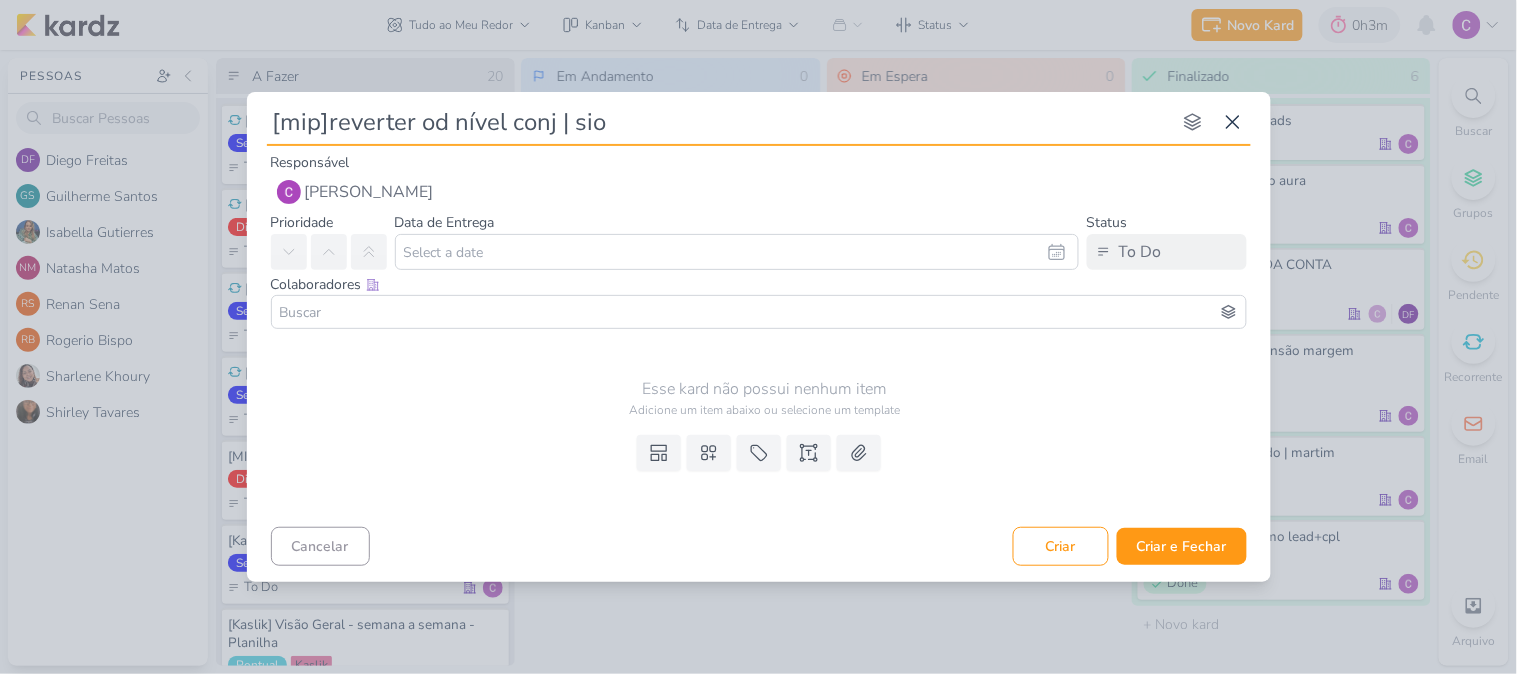 type on "[mip]reverter od nível conj | [GEOGRAPHIC_DATA]" 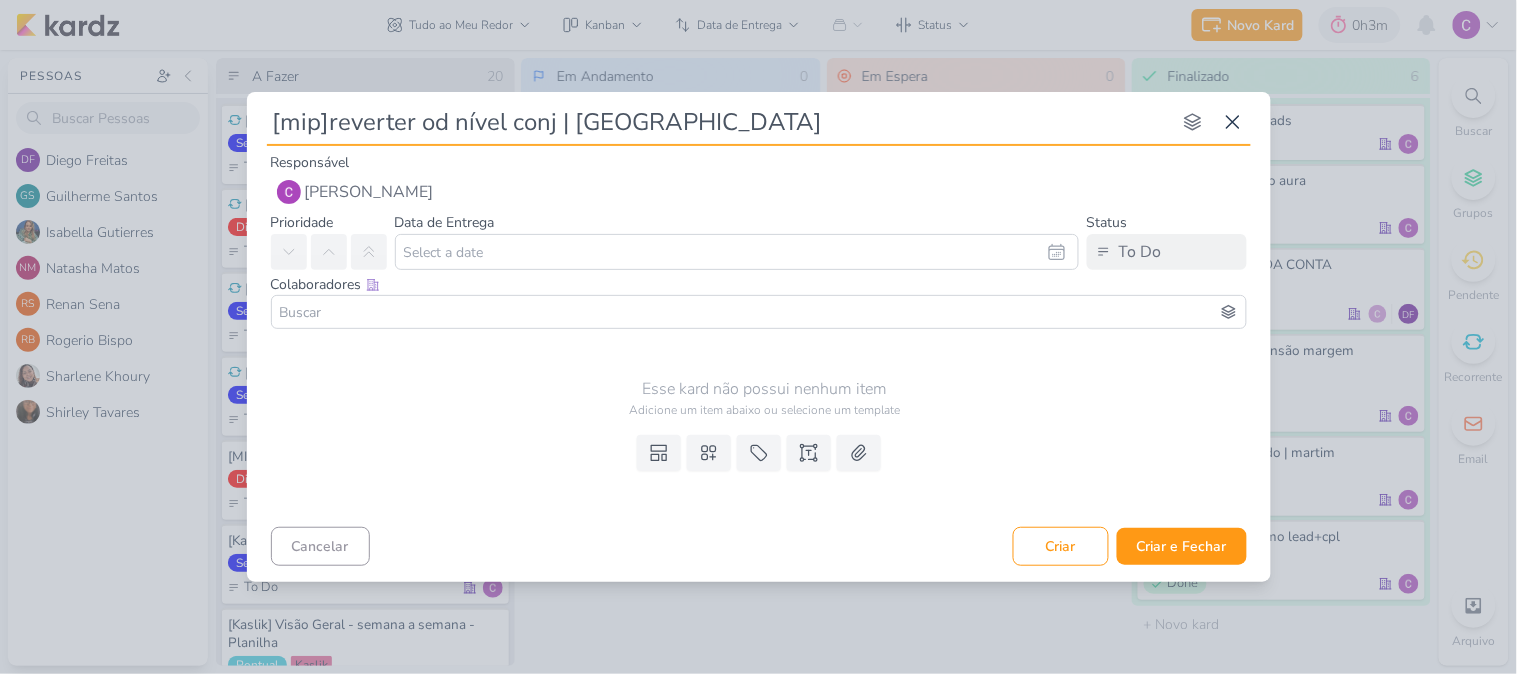 type 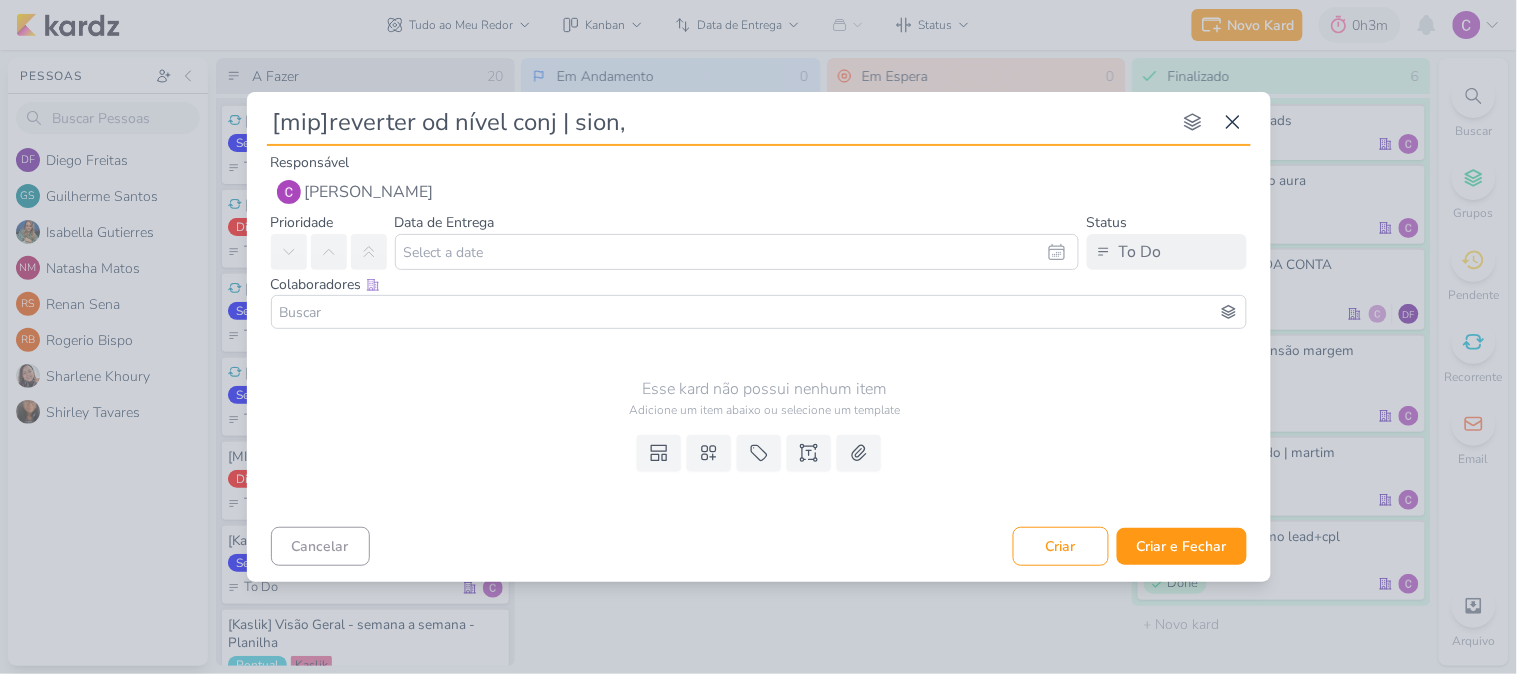 type on "[mip]reverter od nível conj | sion," 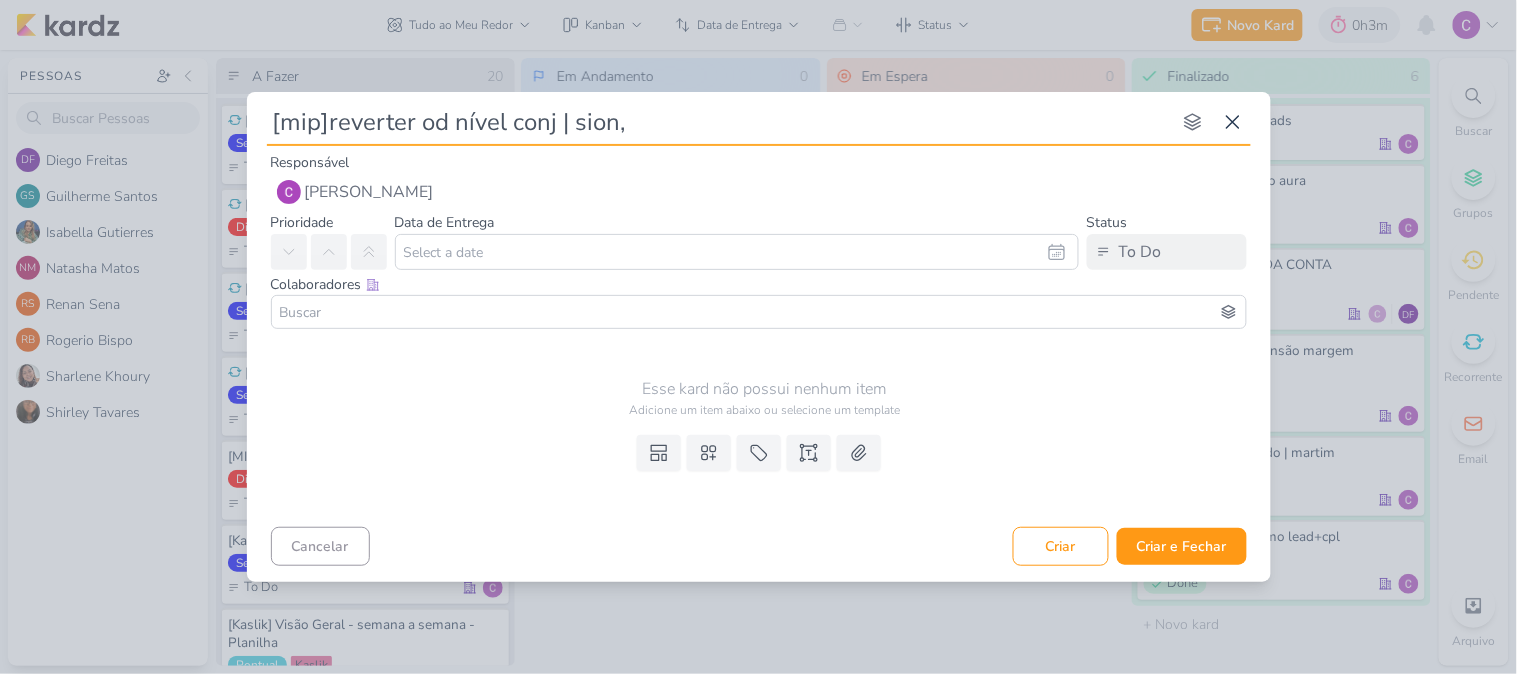 type 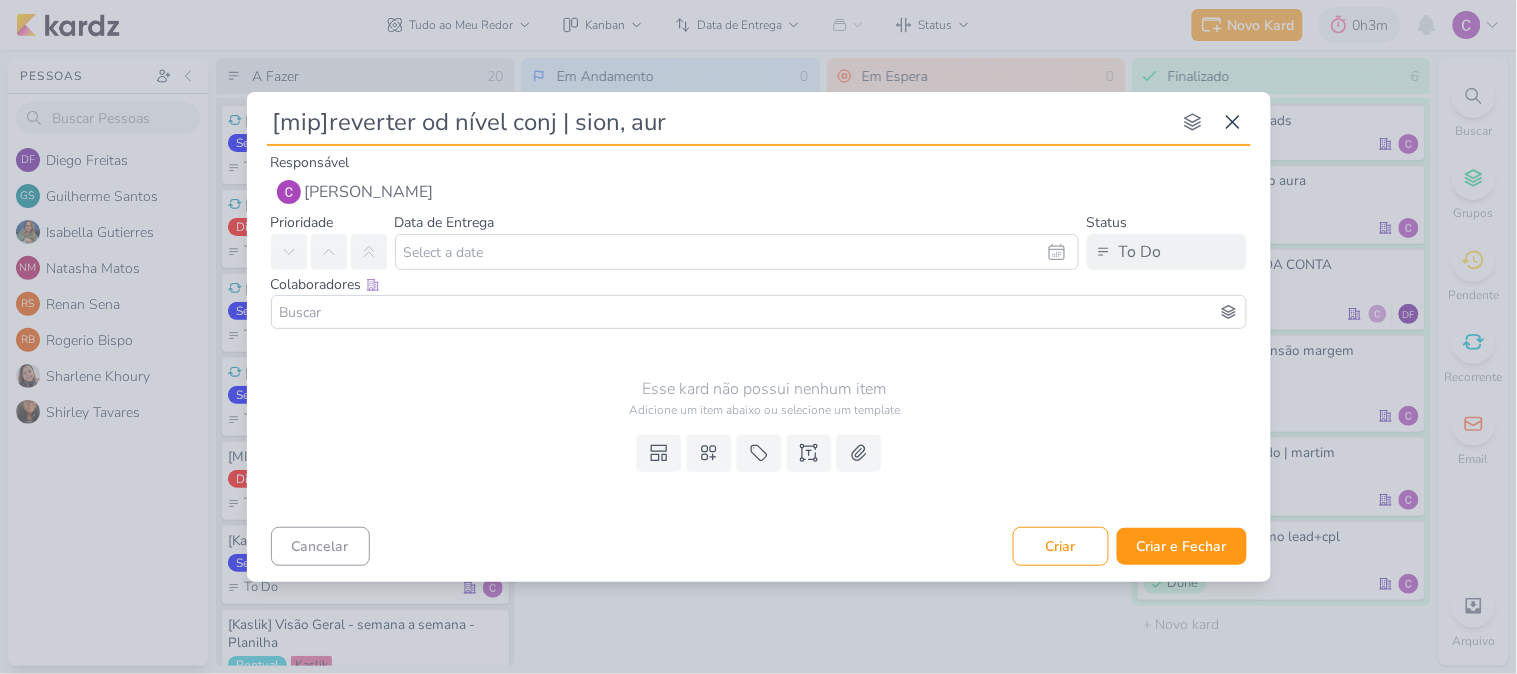 type on "[mip]reverter od nível conj | sion, aura" 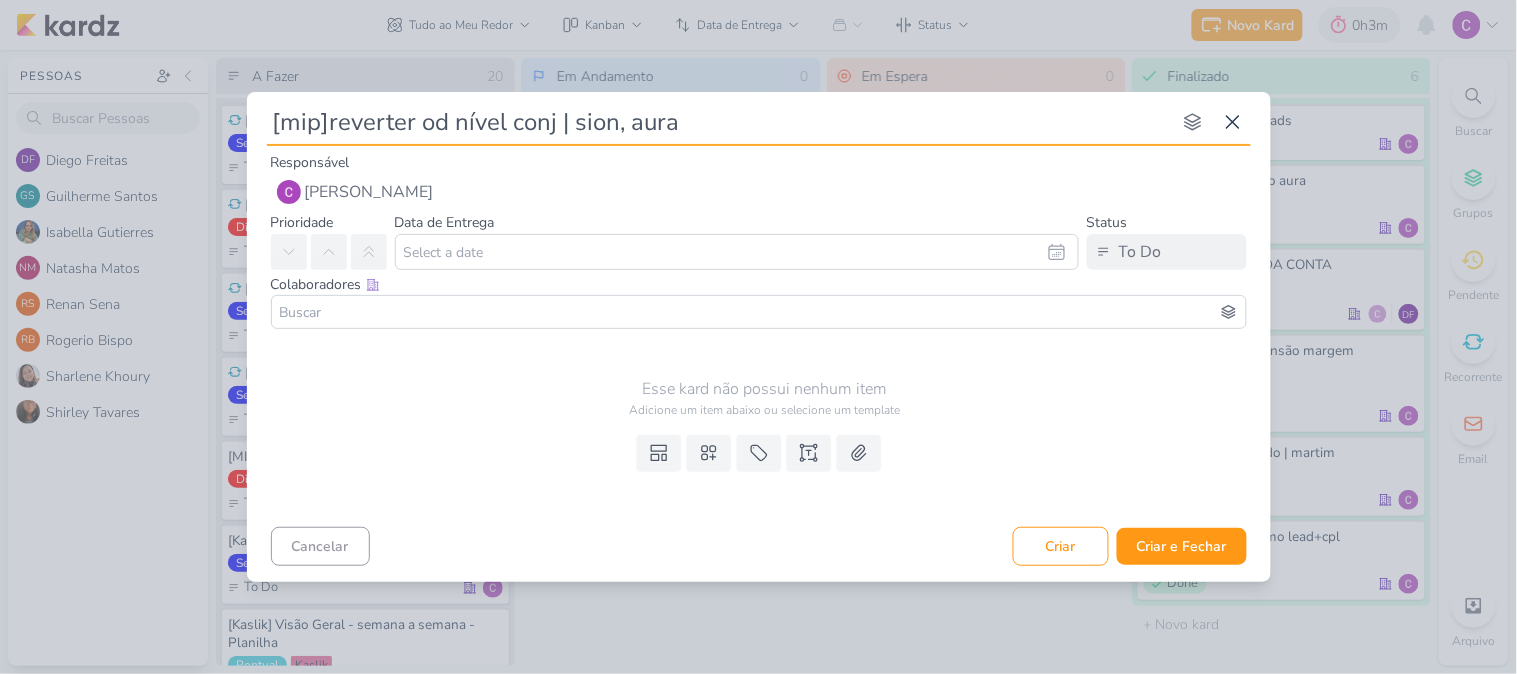 type 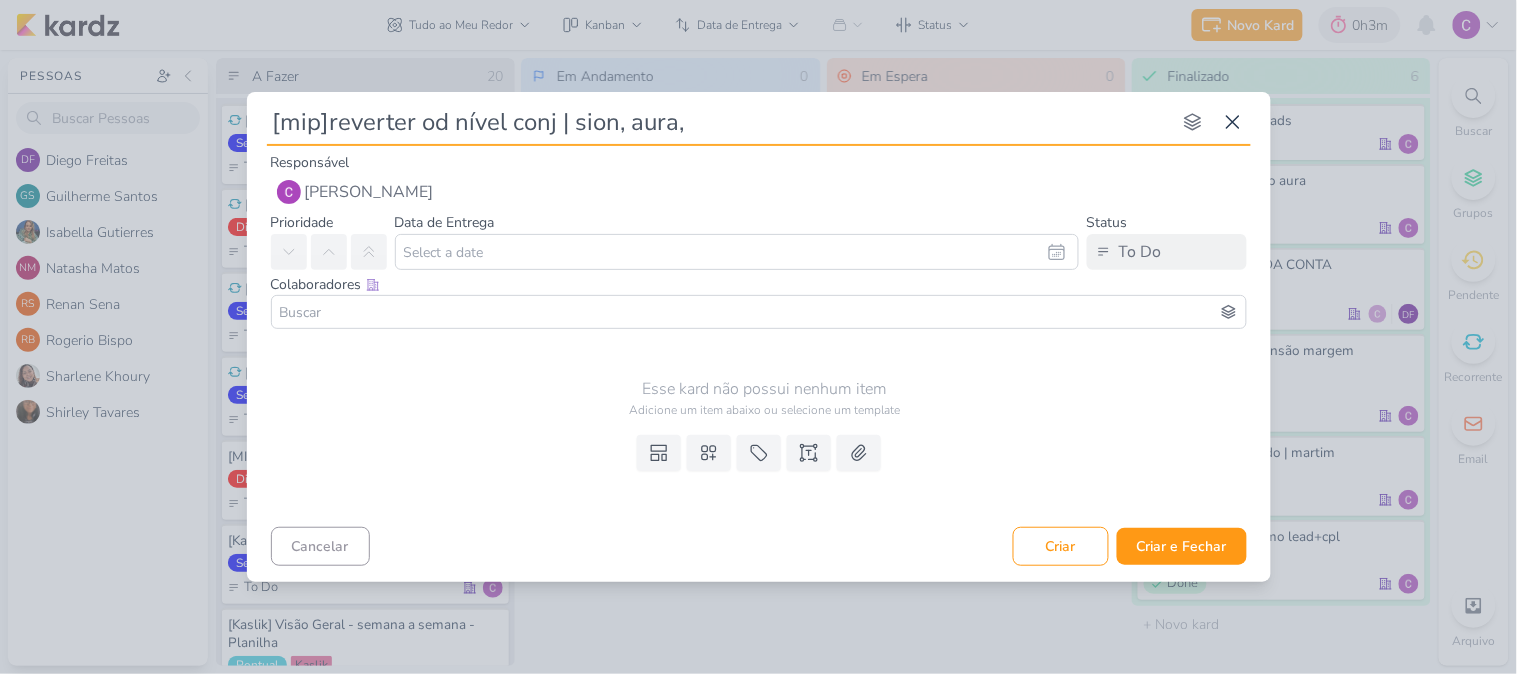 type on "[mip]reverter od nível conj | sion, aura," 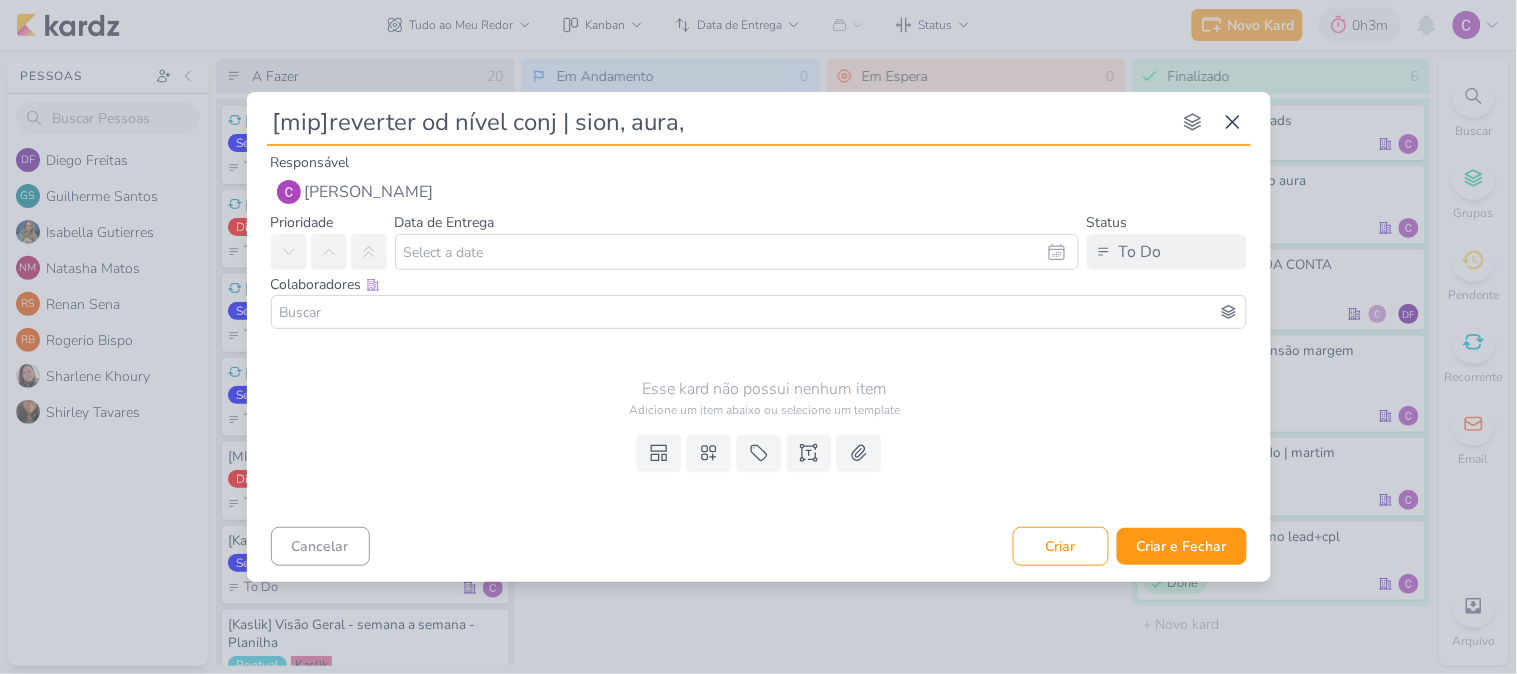 type 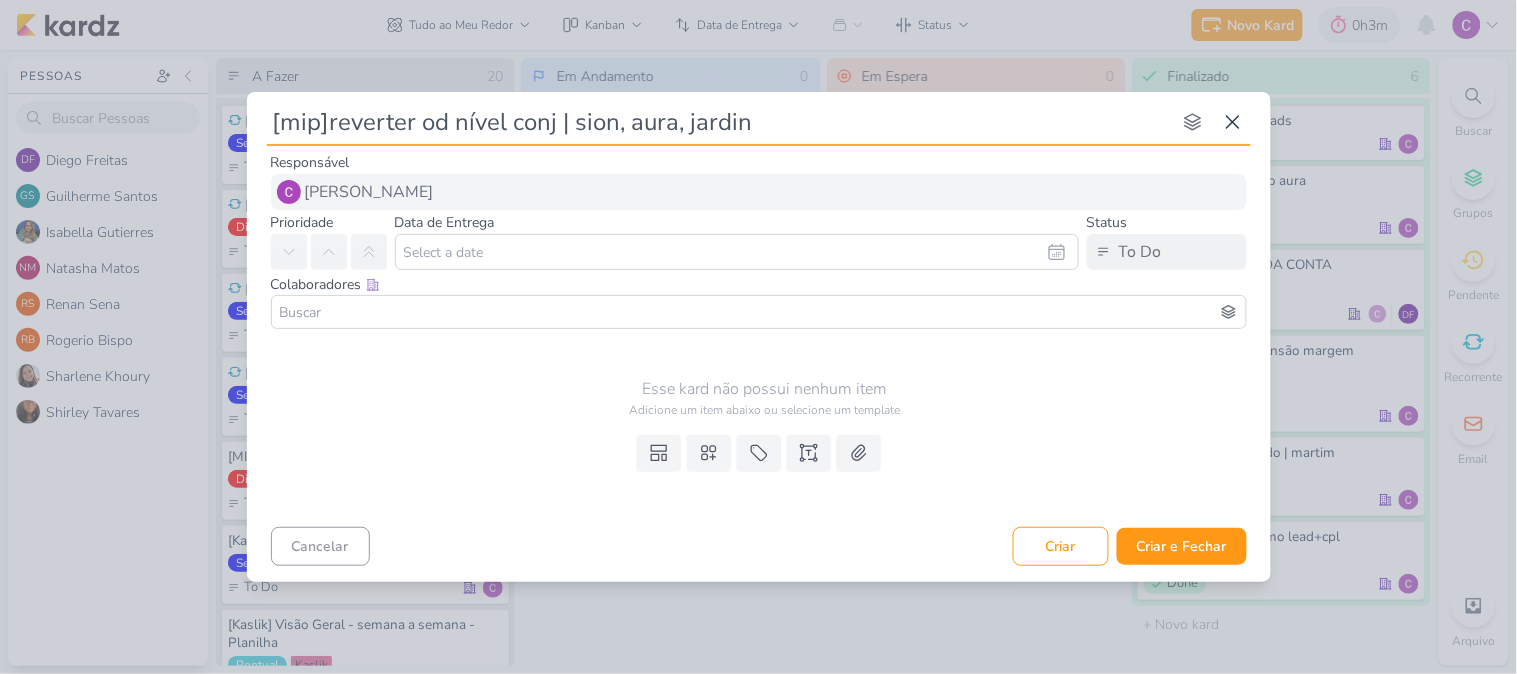 type on "[mip]reverter od nível conj | sion, aura, jardins" 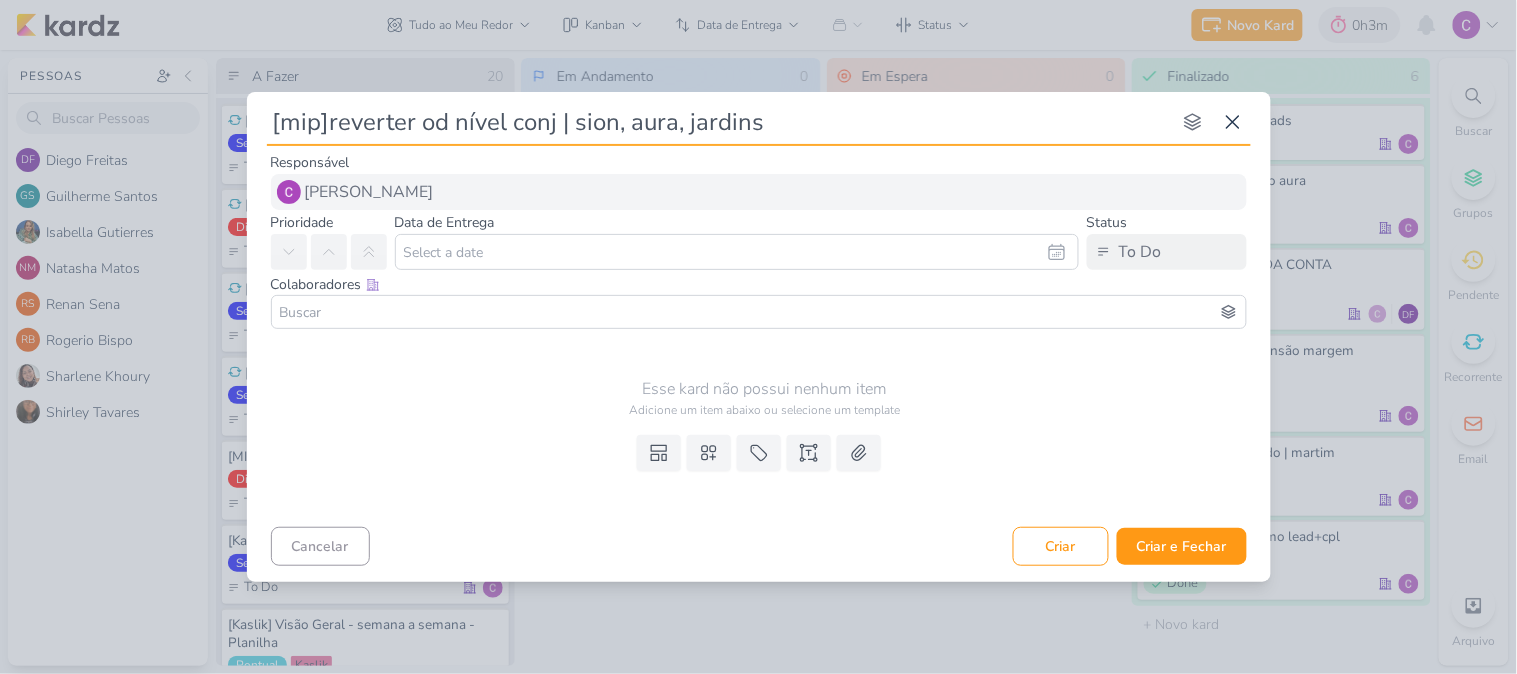 type 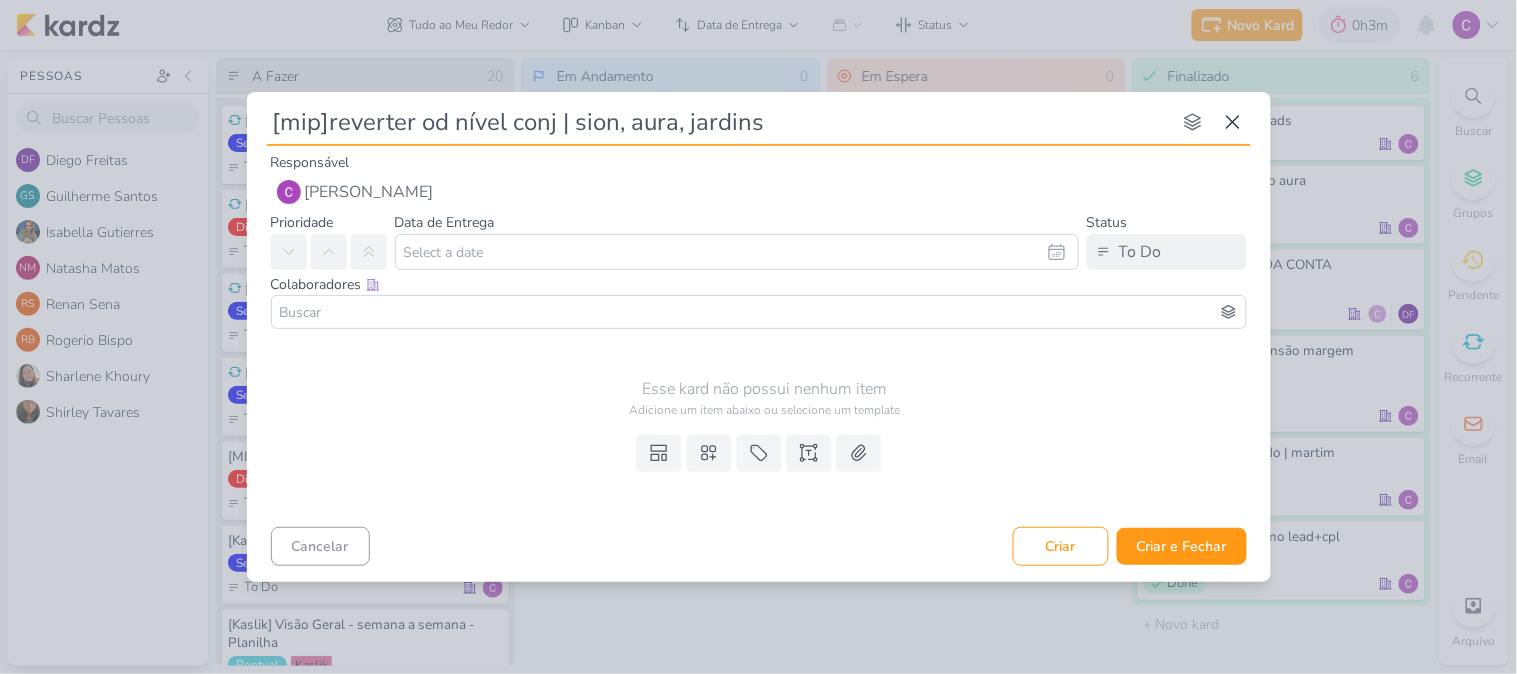 type on "[mip]reverter od nível conj | sion, aura, jardins" 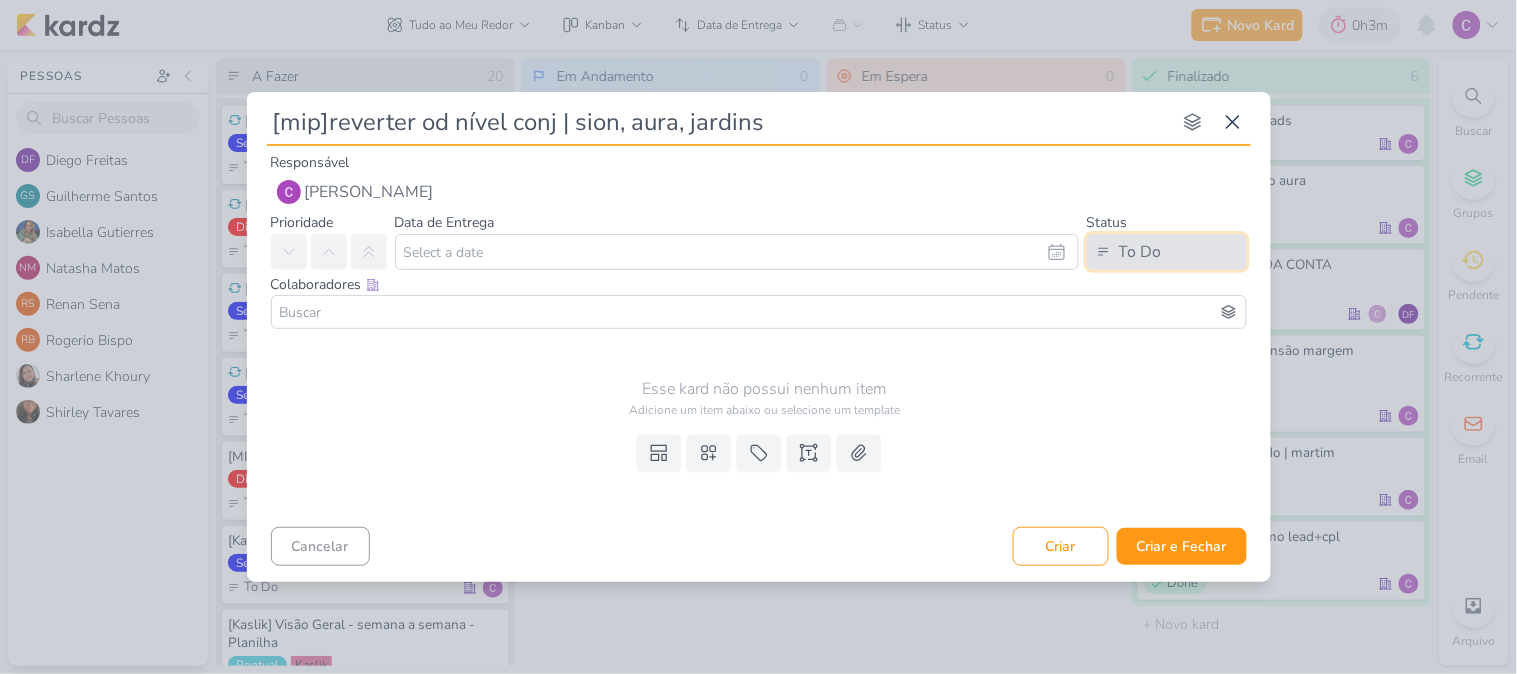click on "To Do" at bounding box center (1167, 252) 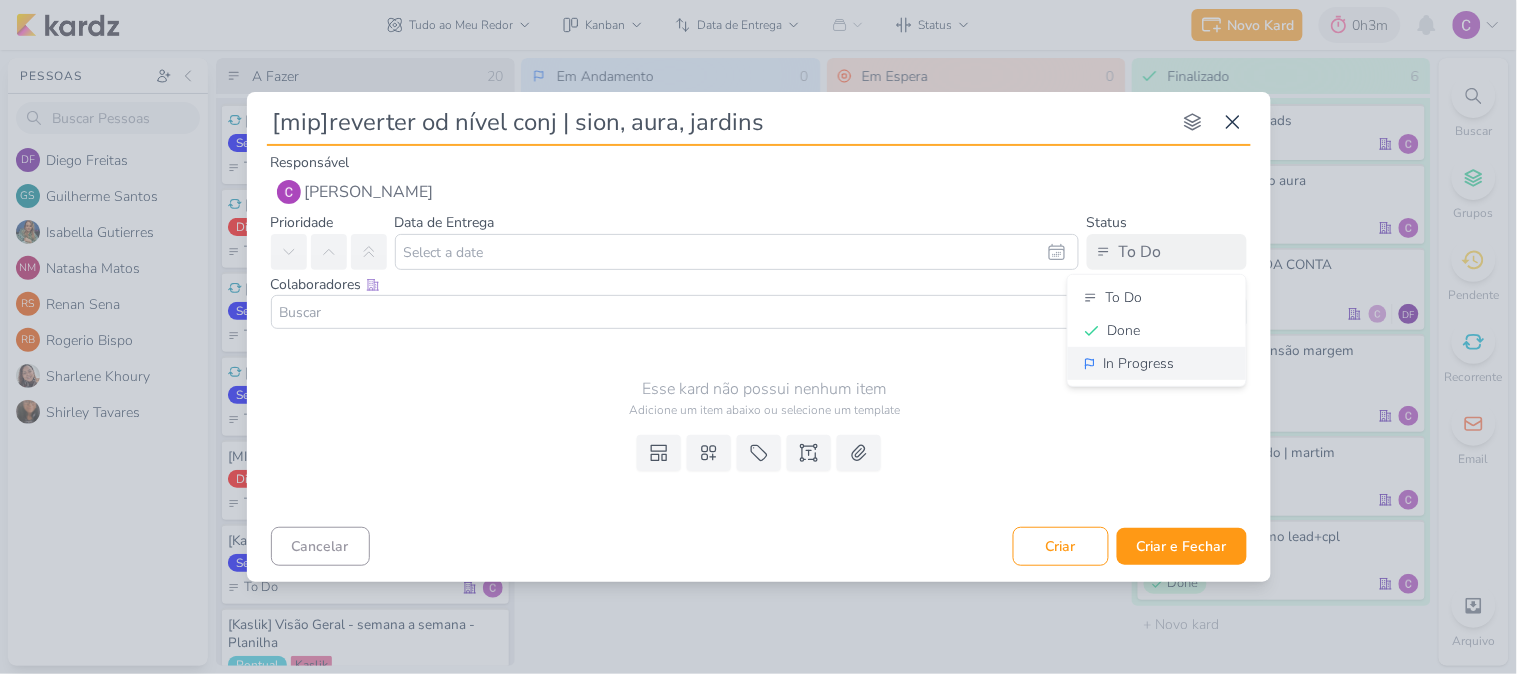 click on "In Progress" at bounding box center (1139, 363) 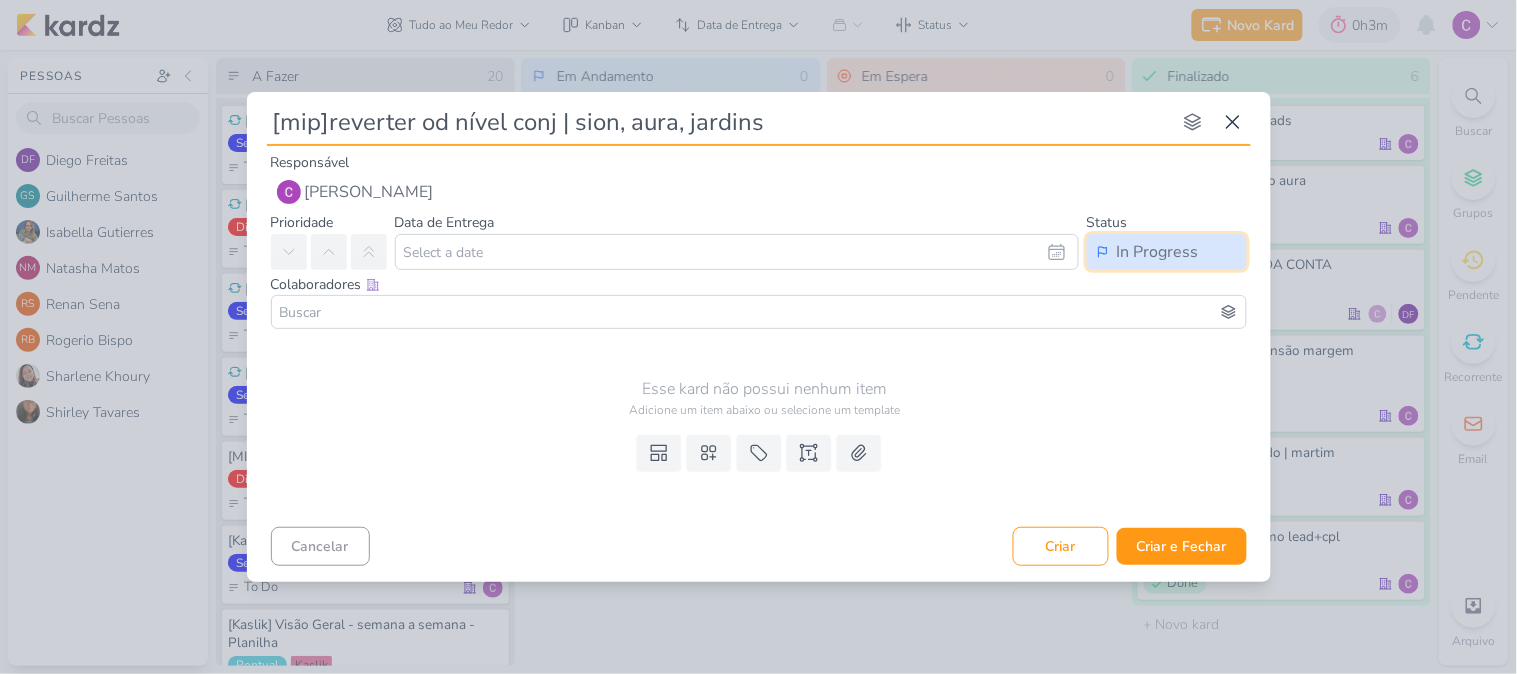 click on "In Progress" at bounding box center (1167, 252) 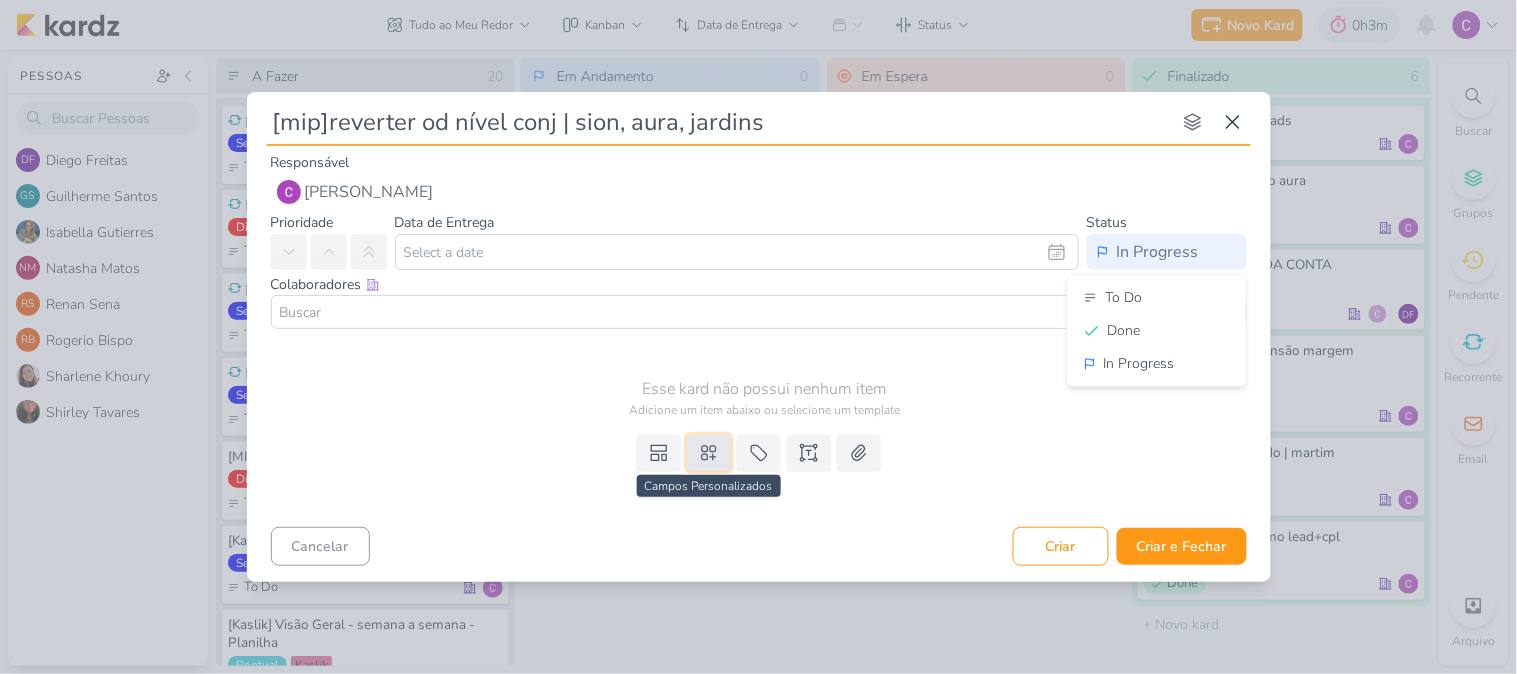 click 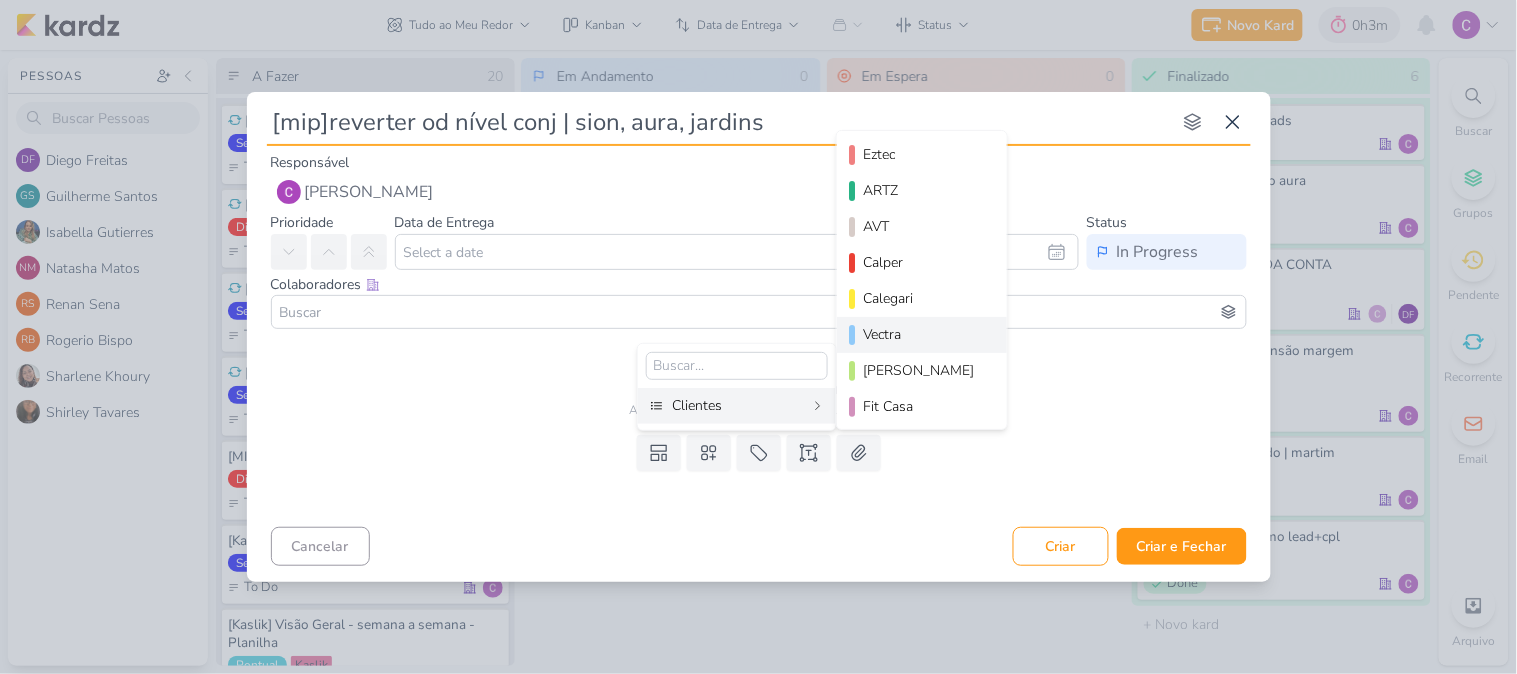scroll, scrollTop: 290, scrollLeft: 0, axis: vertical 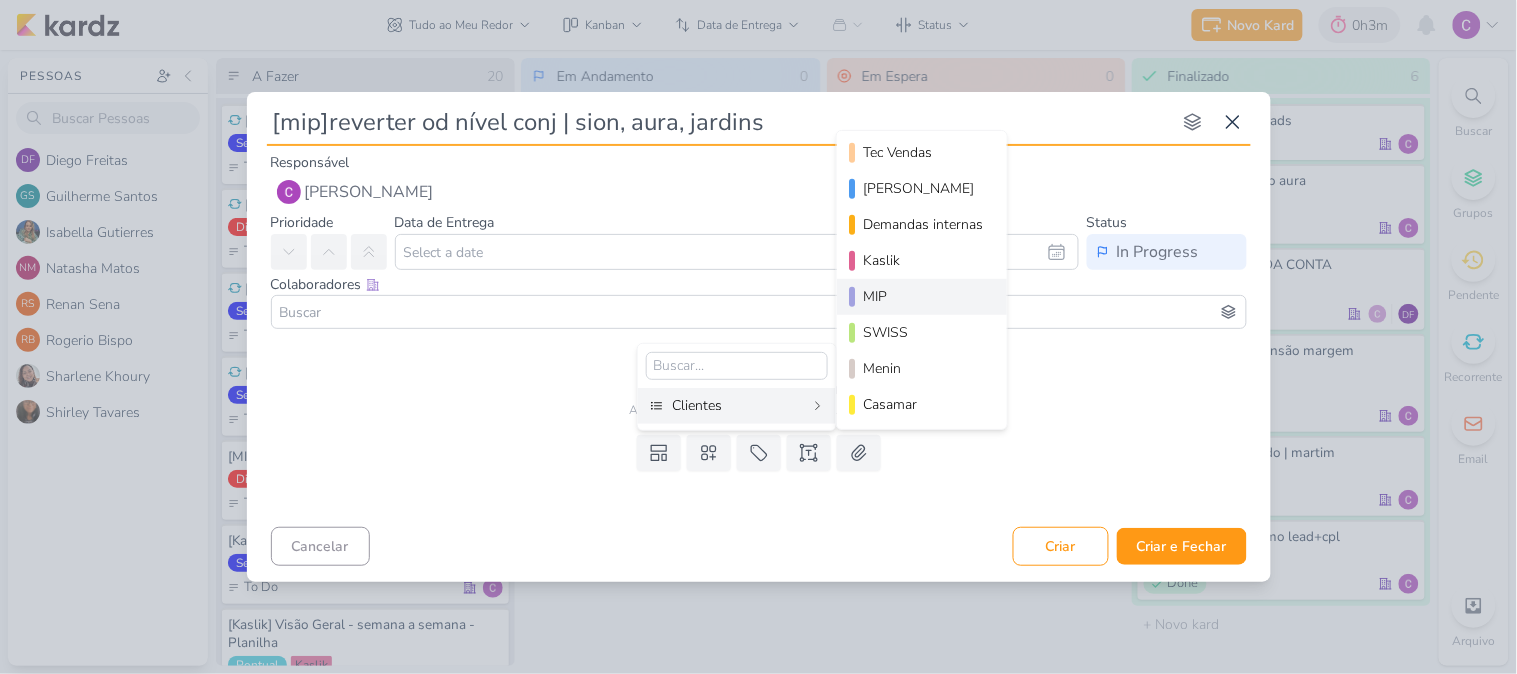 click on "MIP" at bounding box center [922, 297] 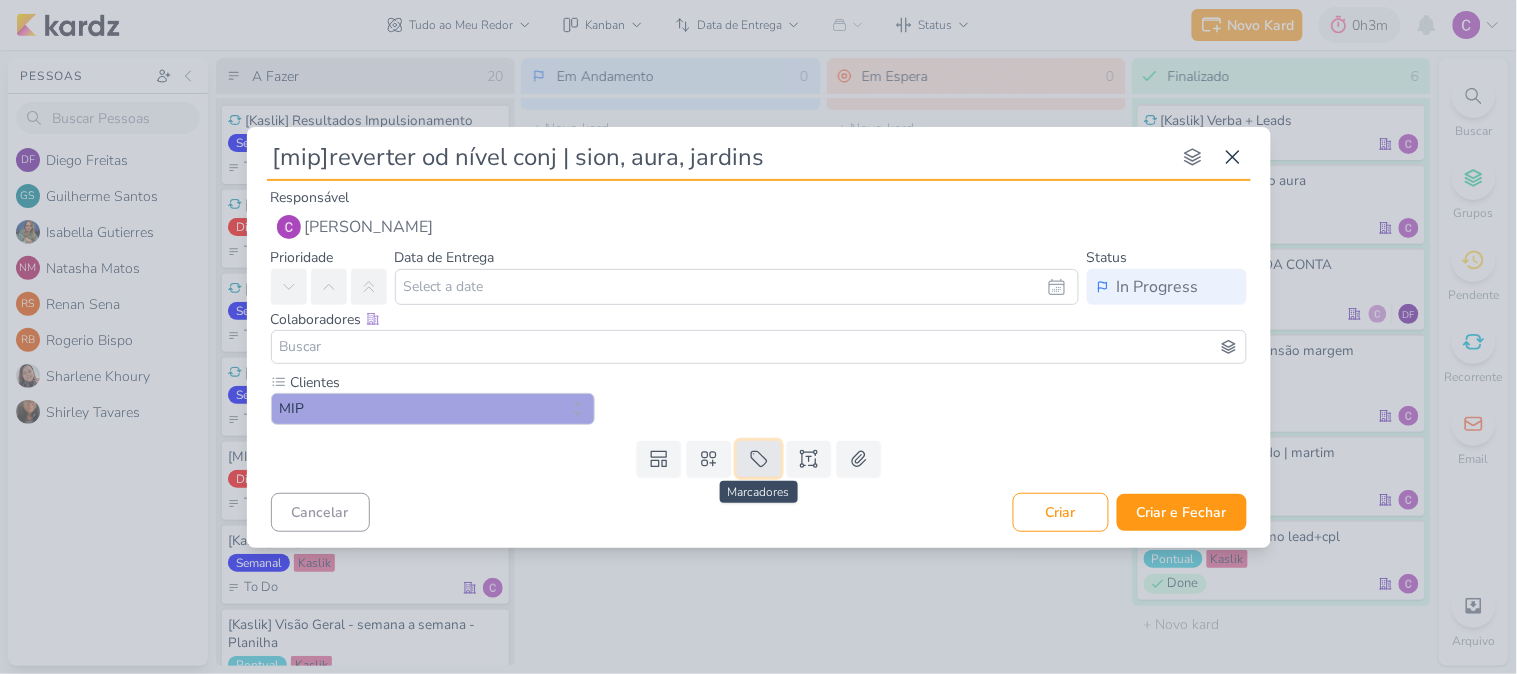 click 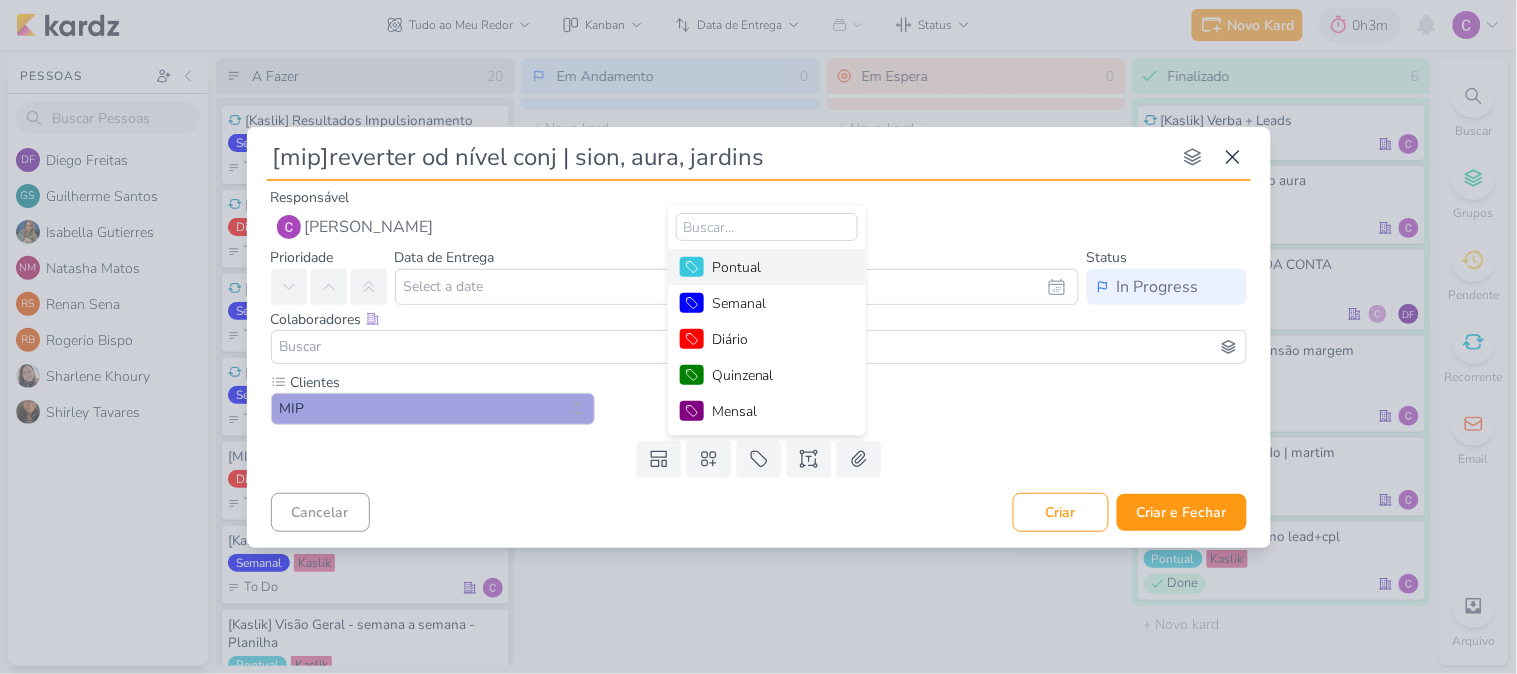 click on "Pontual" at bounding box center (777, 267) 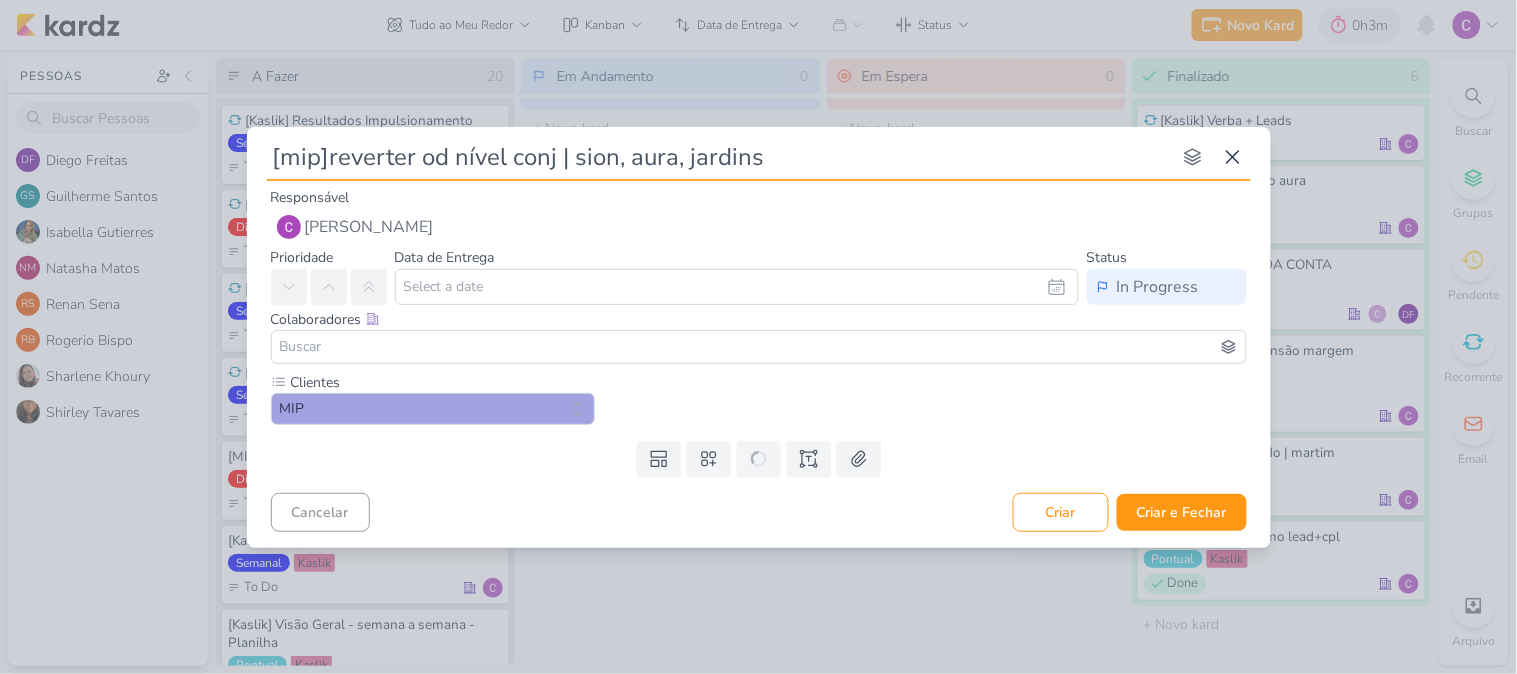 type 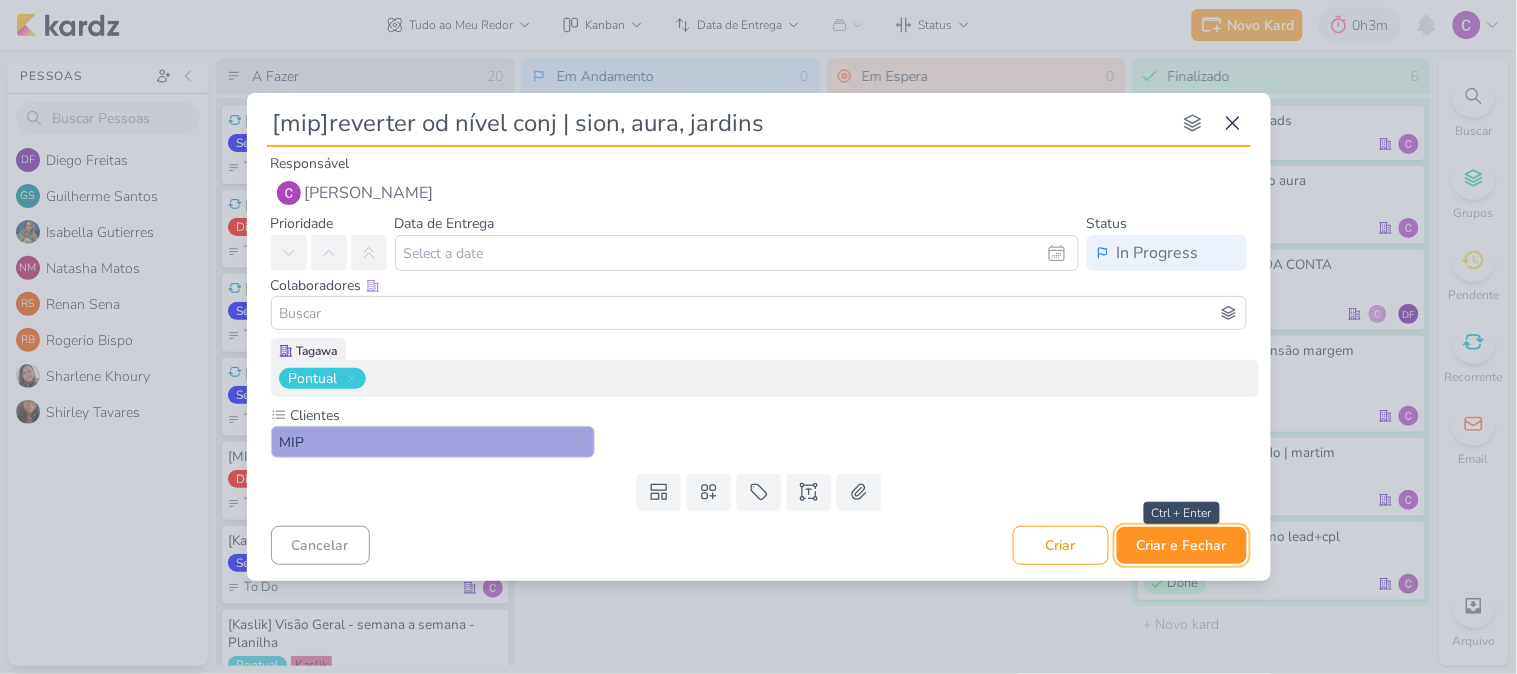 click on "Criar e Fechar" at bounding box center [1182, 545] 